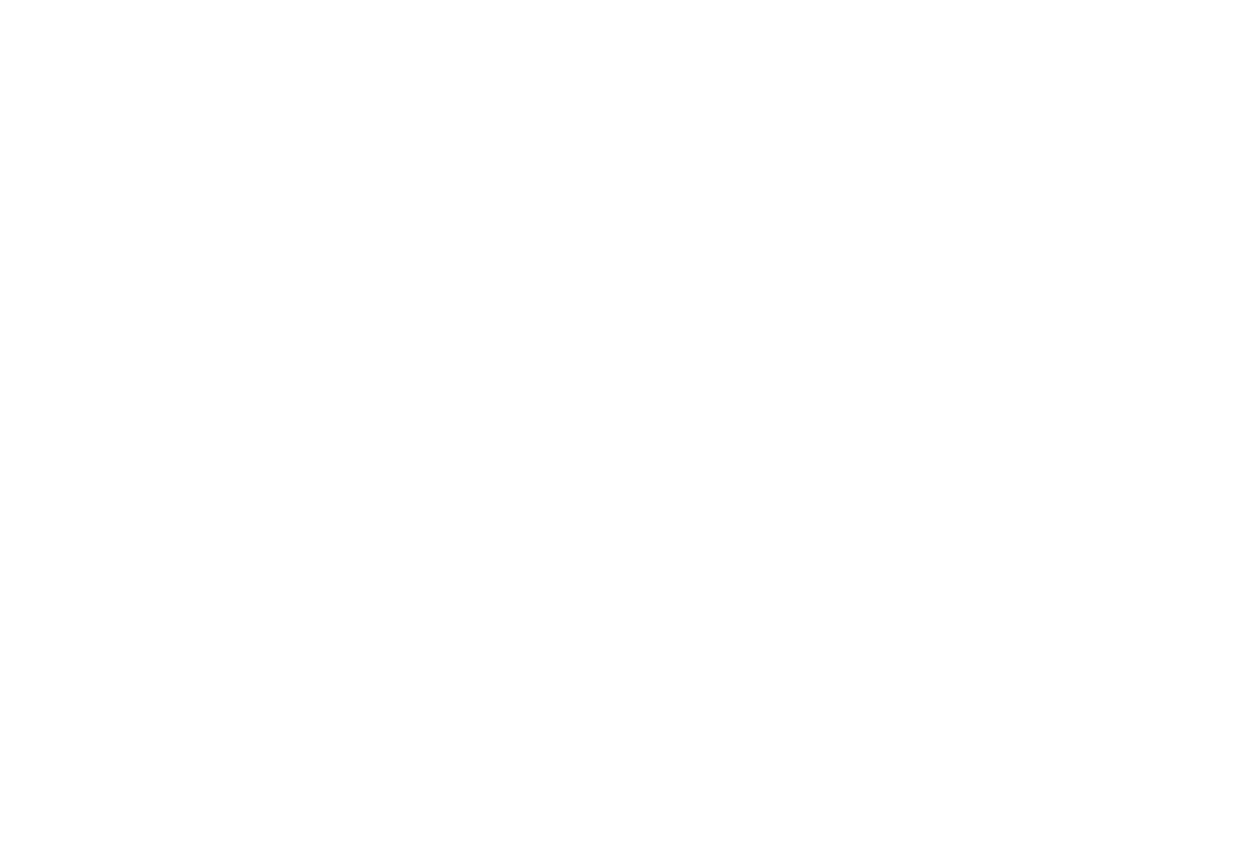 scroll, scrollTop: 0, scrollLeft: 0, axis: both 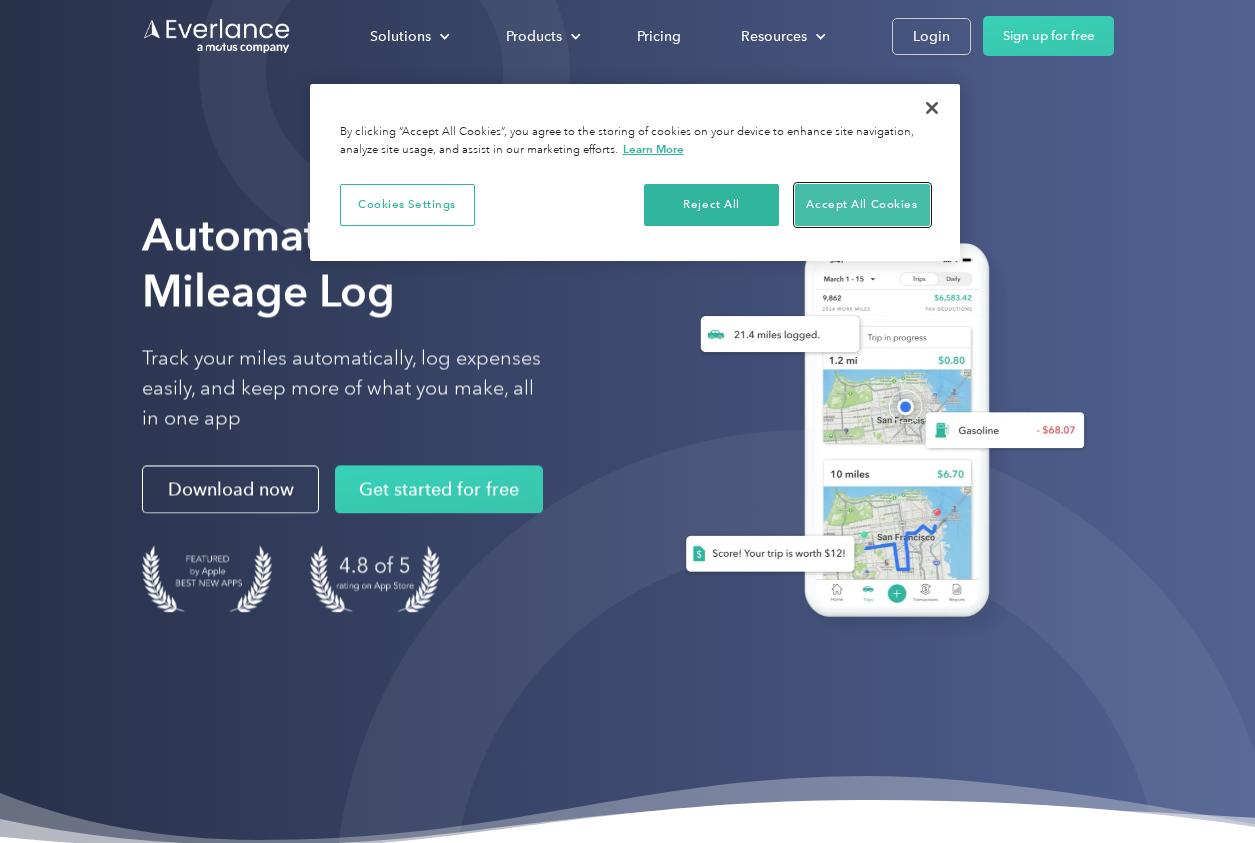 click on "Accept All Cookies" at bounding box center (862, 205) 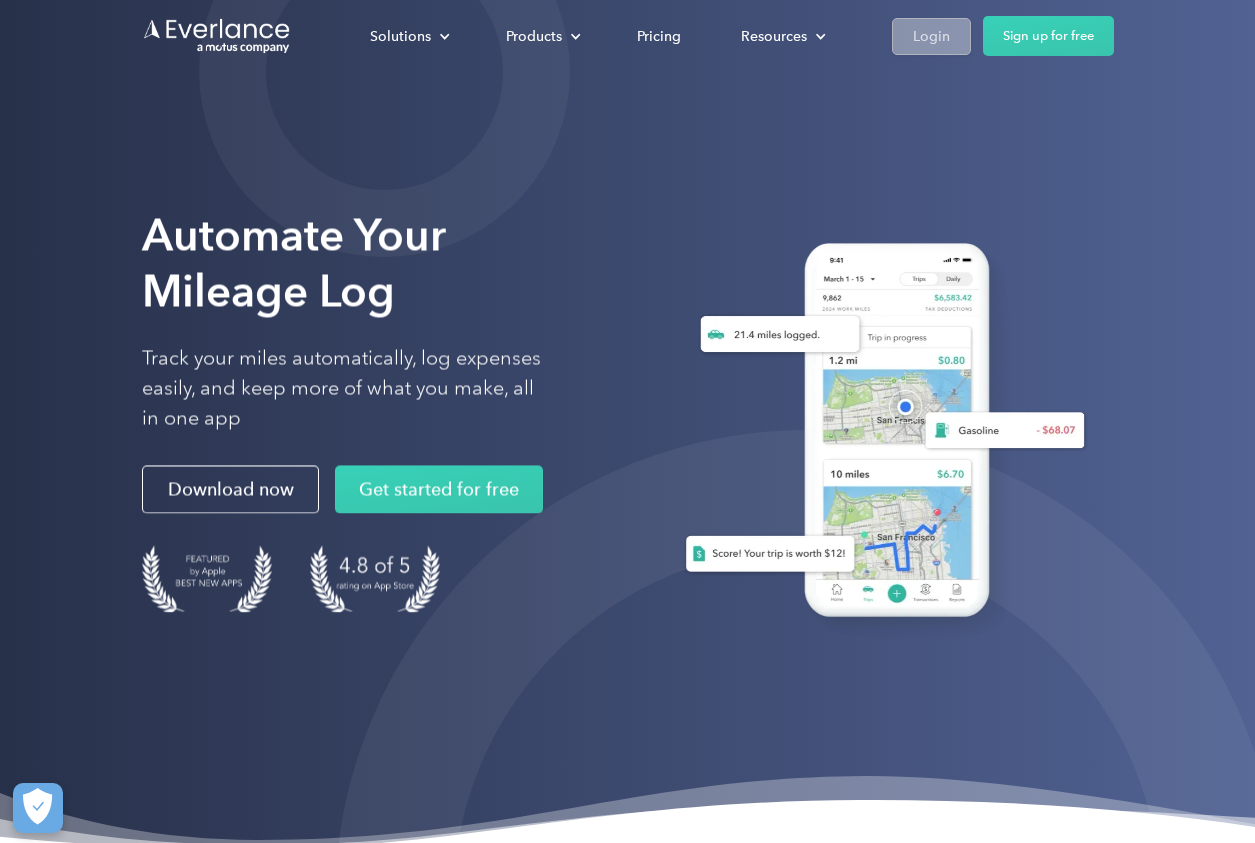 click on "Login" at bounding box center (931, 36) 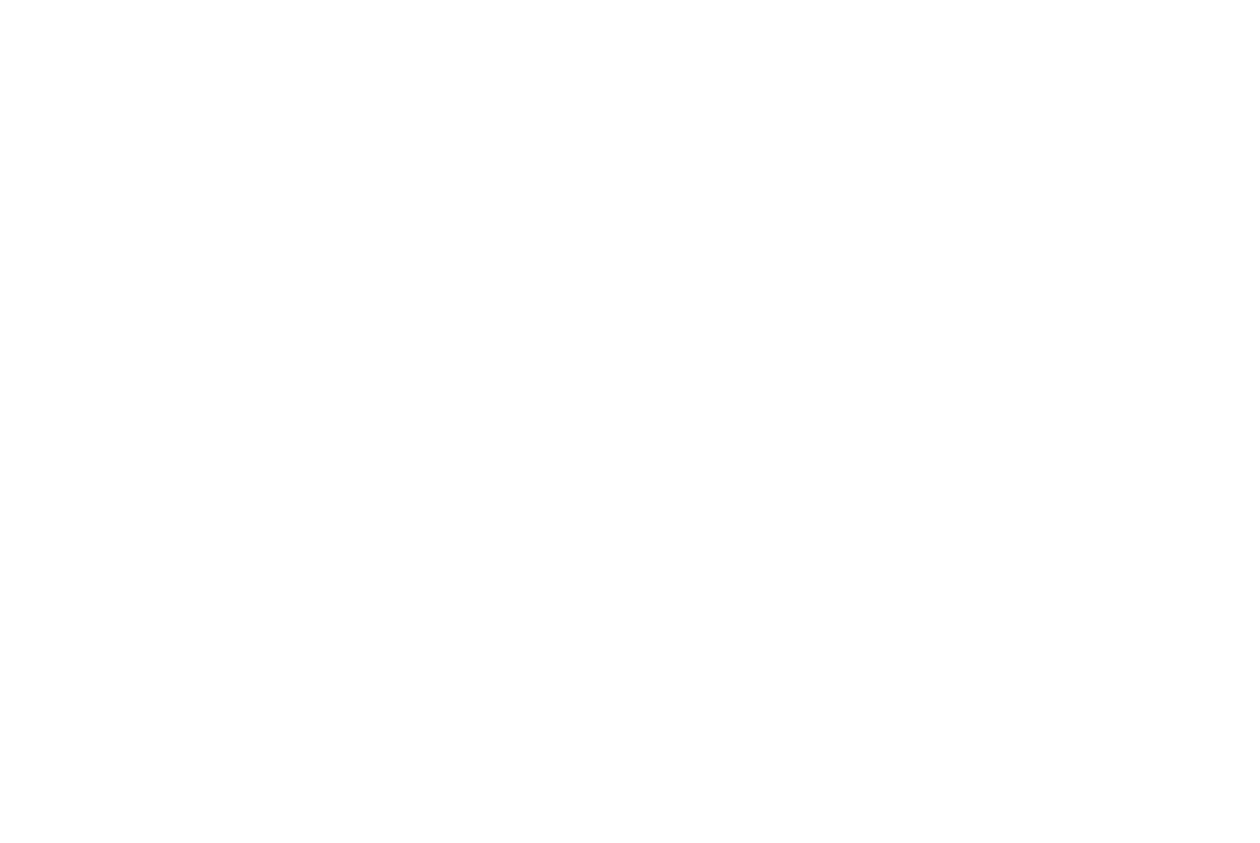 scroll, scrollTop: 0, scrollLeft: 0, axis: both 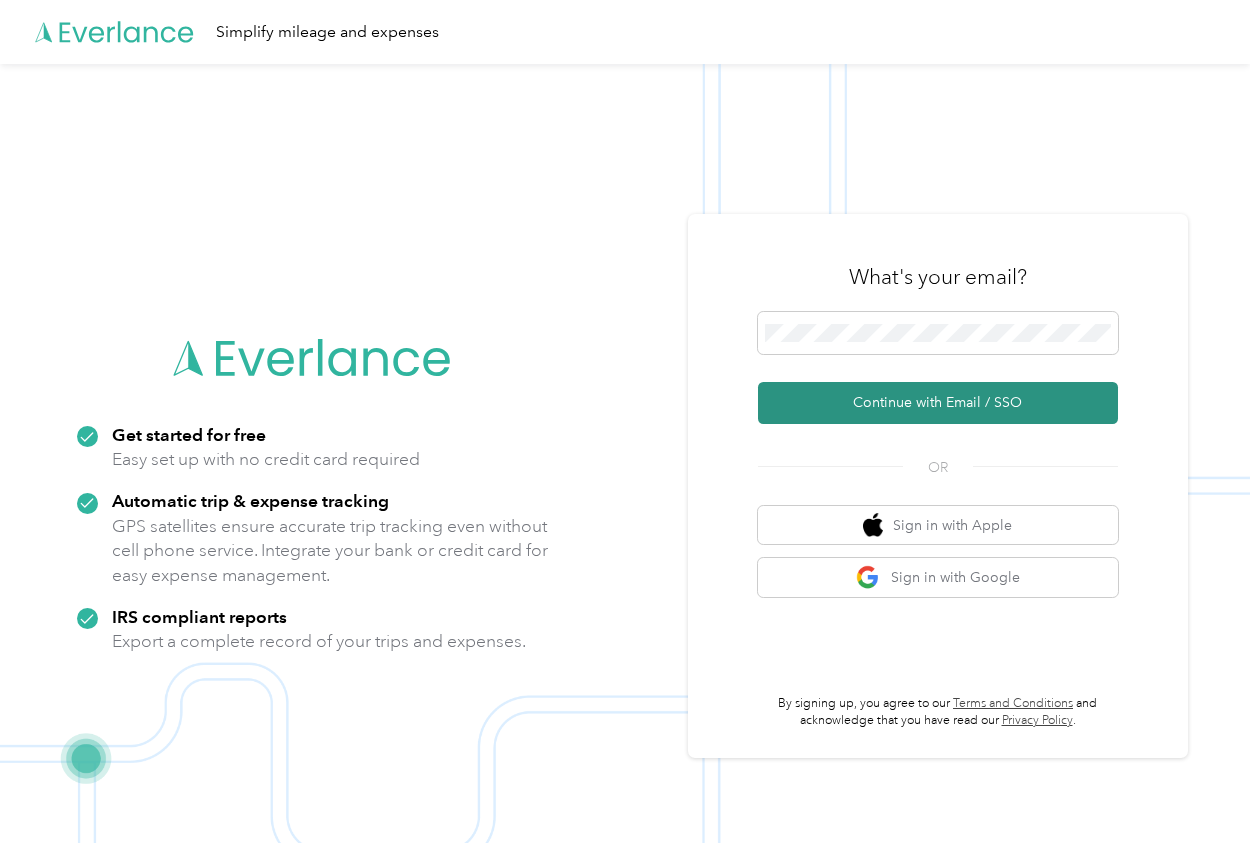 click on "Continue with Email / SSO" at bounding box center [938, 403] 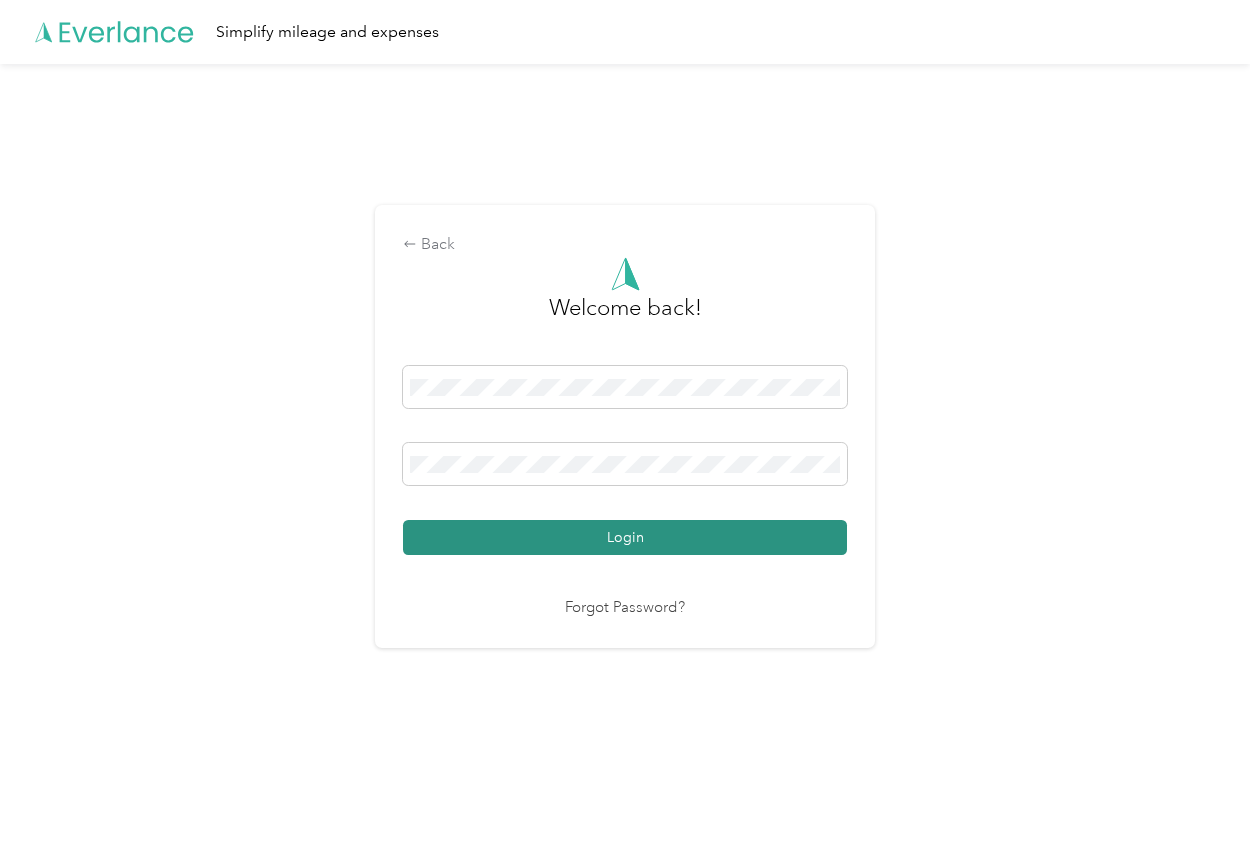 click on "Login" at bounding box center [625, 537] 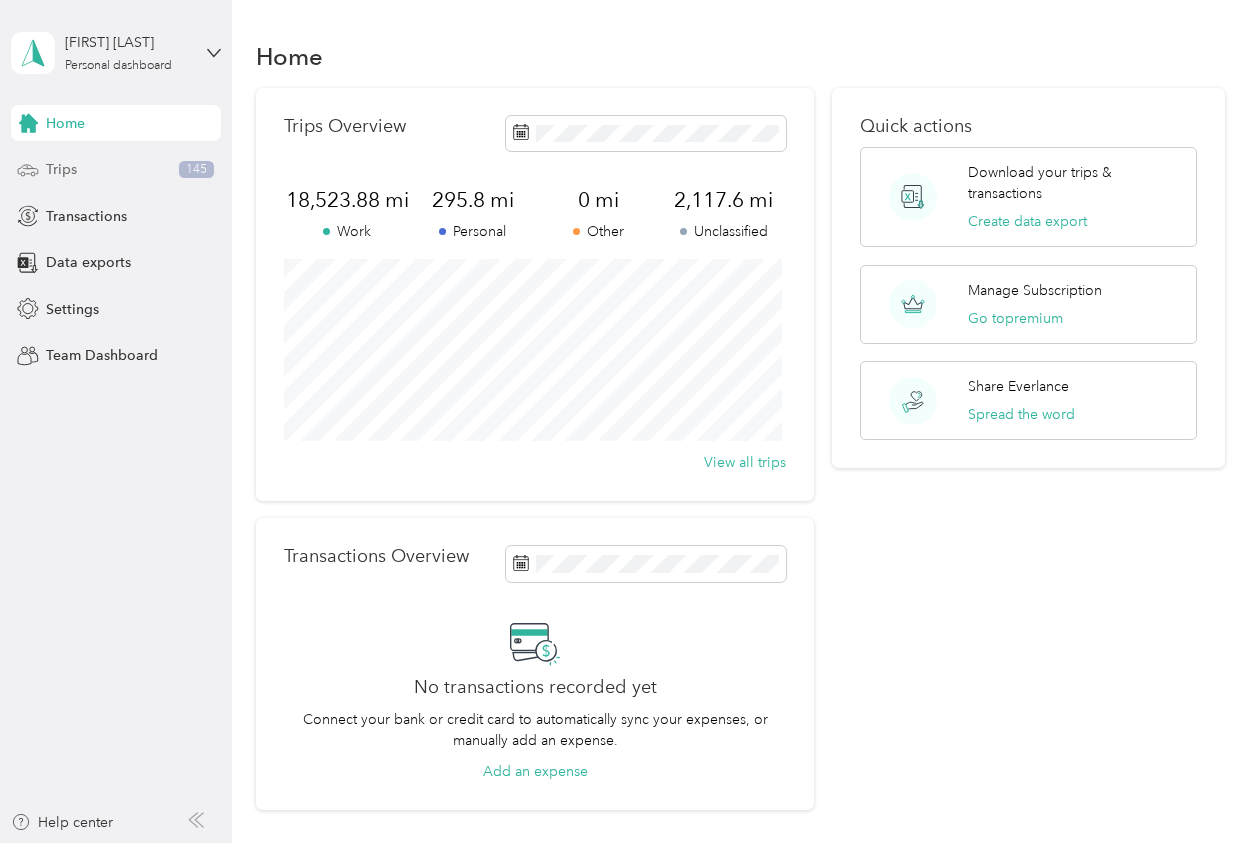 click on "Trips" at bounding box center [61, 169] 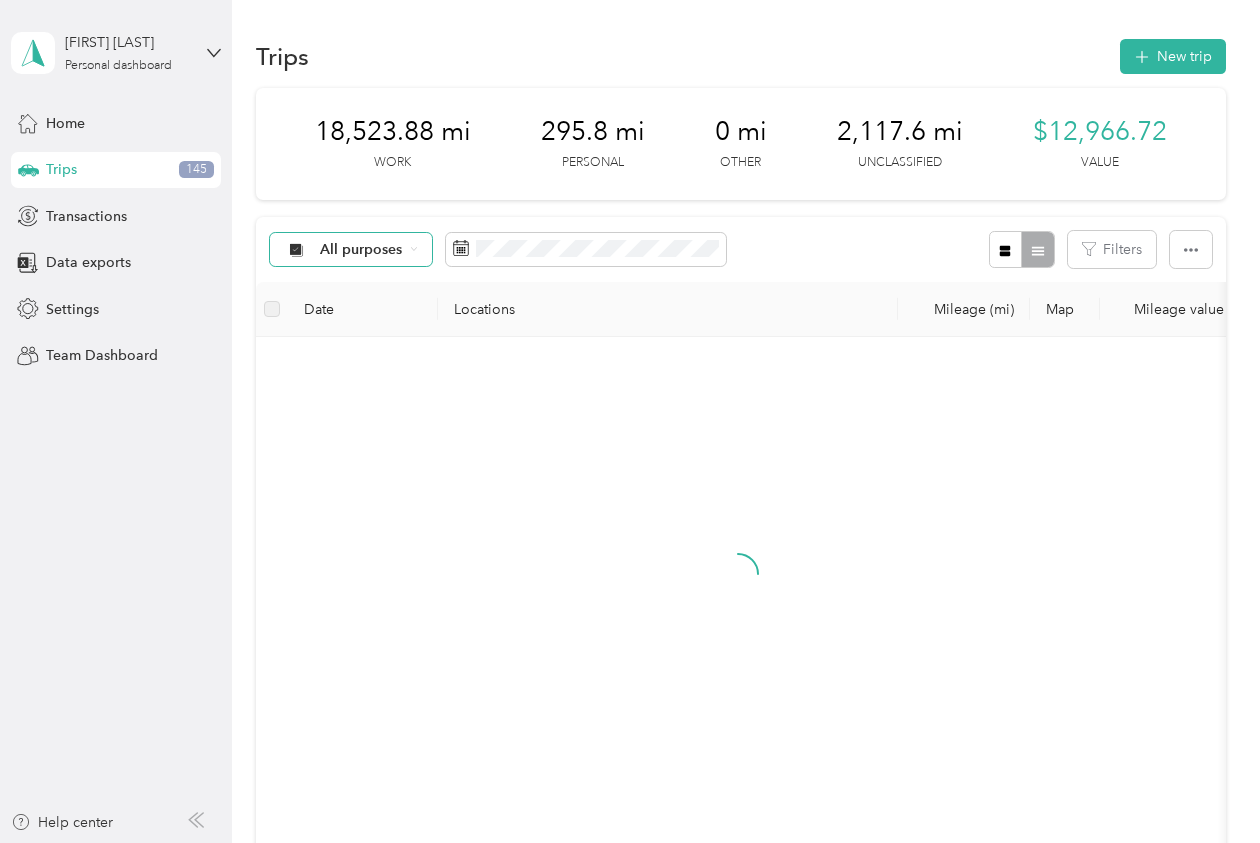 click on "All purposes" at bounding box center [361, 250] 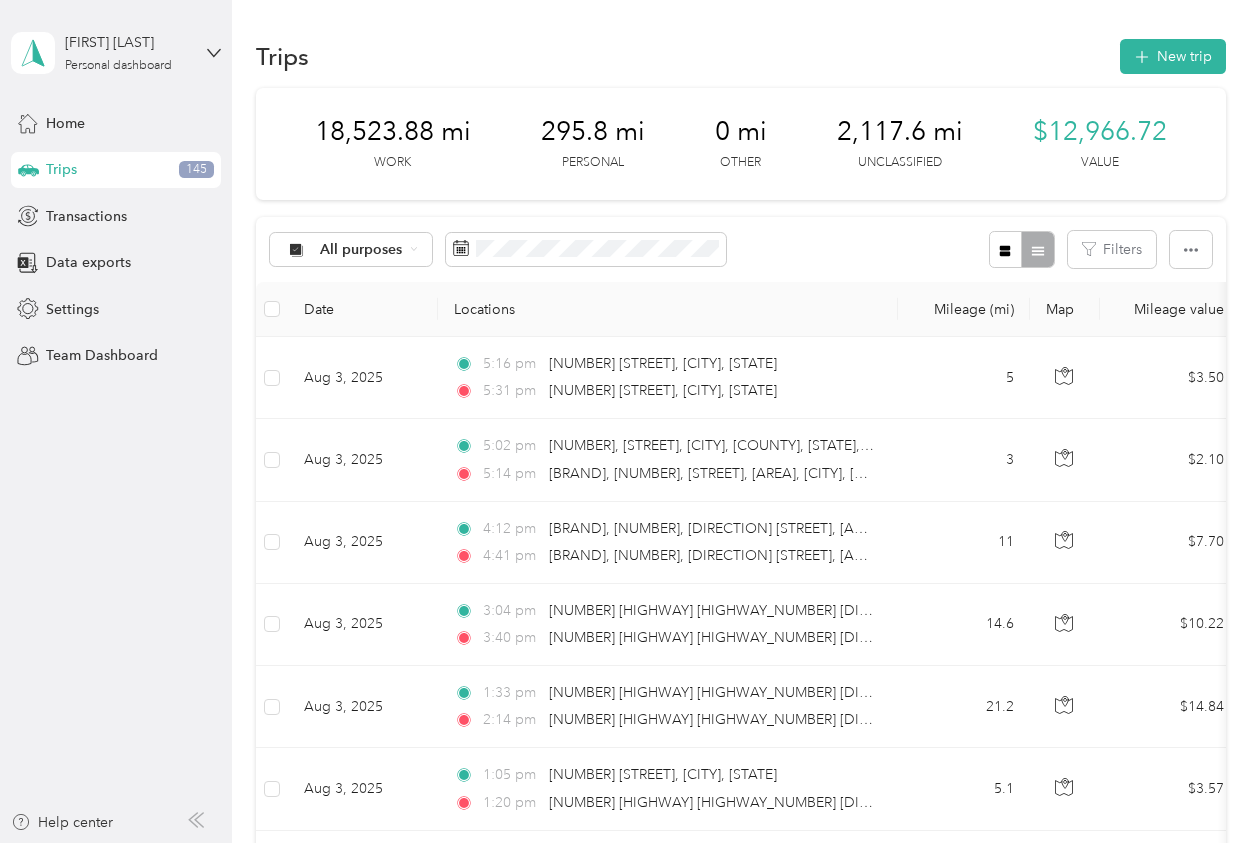 click on "Unclassified" at bounding box center [351, 320] 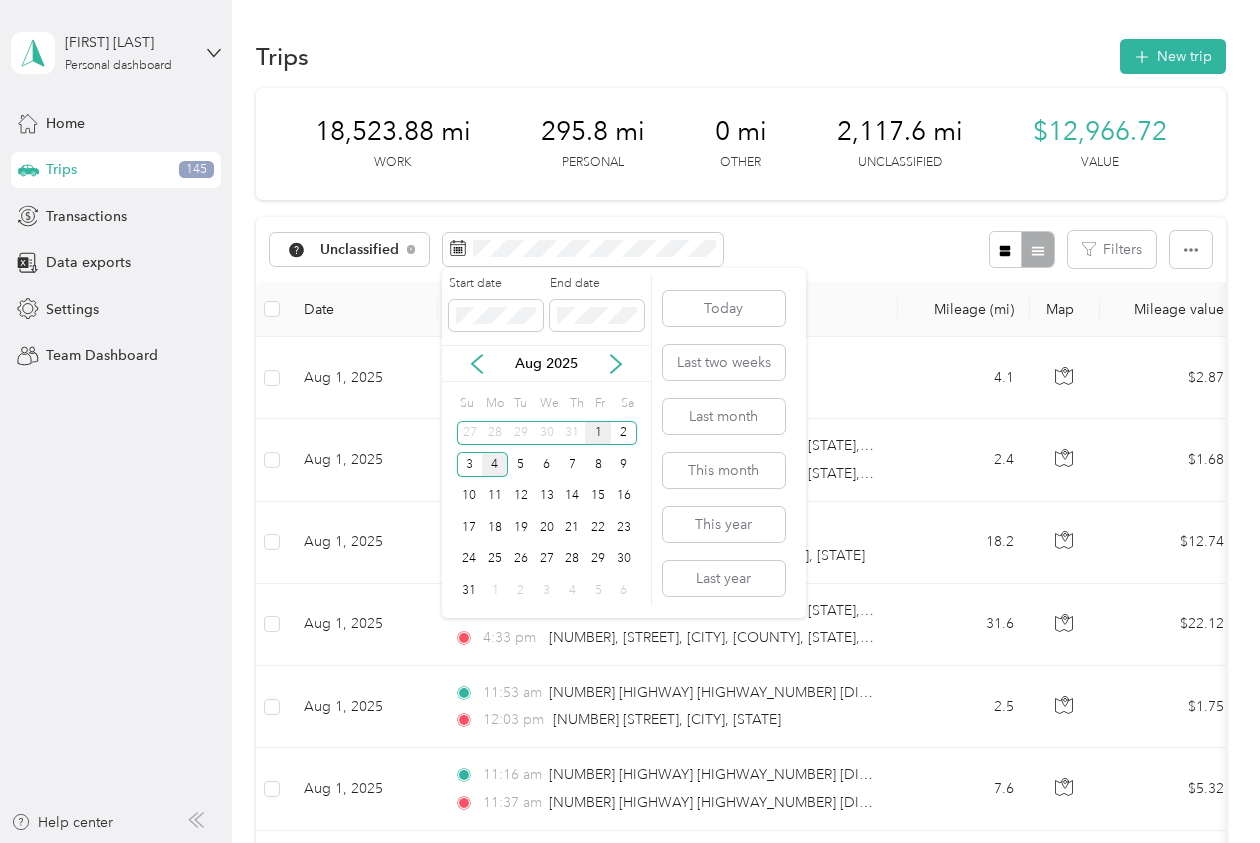 click on "1" at bounding box center (598, 433) 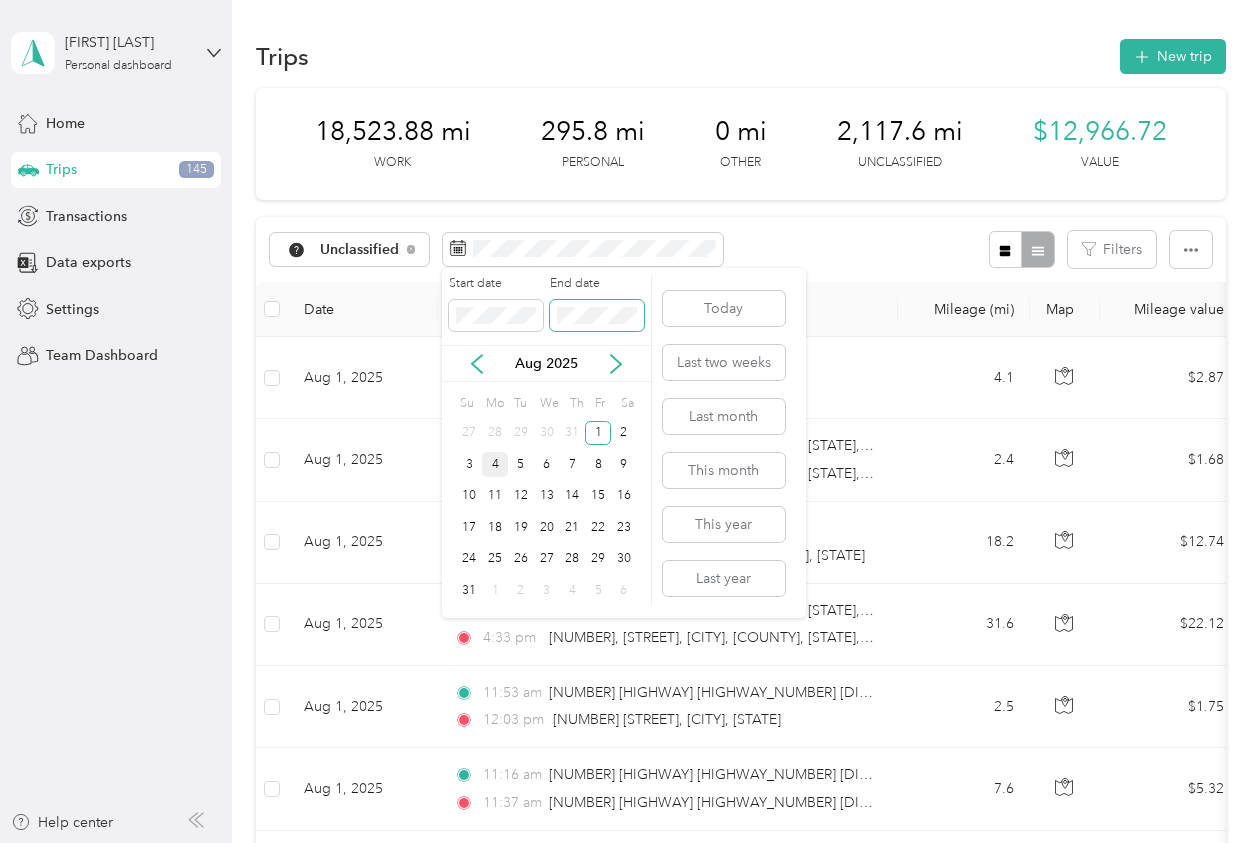click at bounding box center (597, 316) 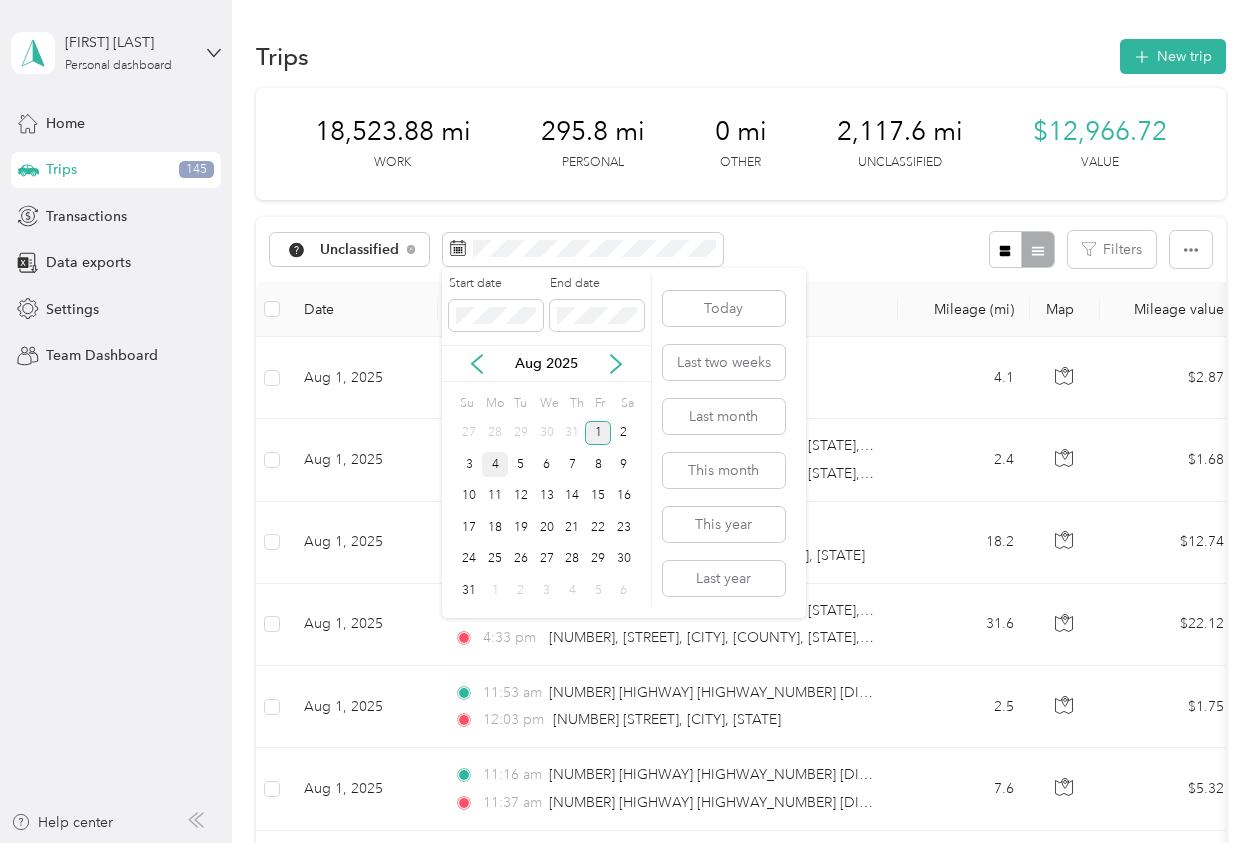click on "1" at bounding box center [598, 433] 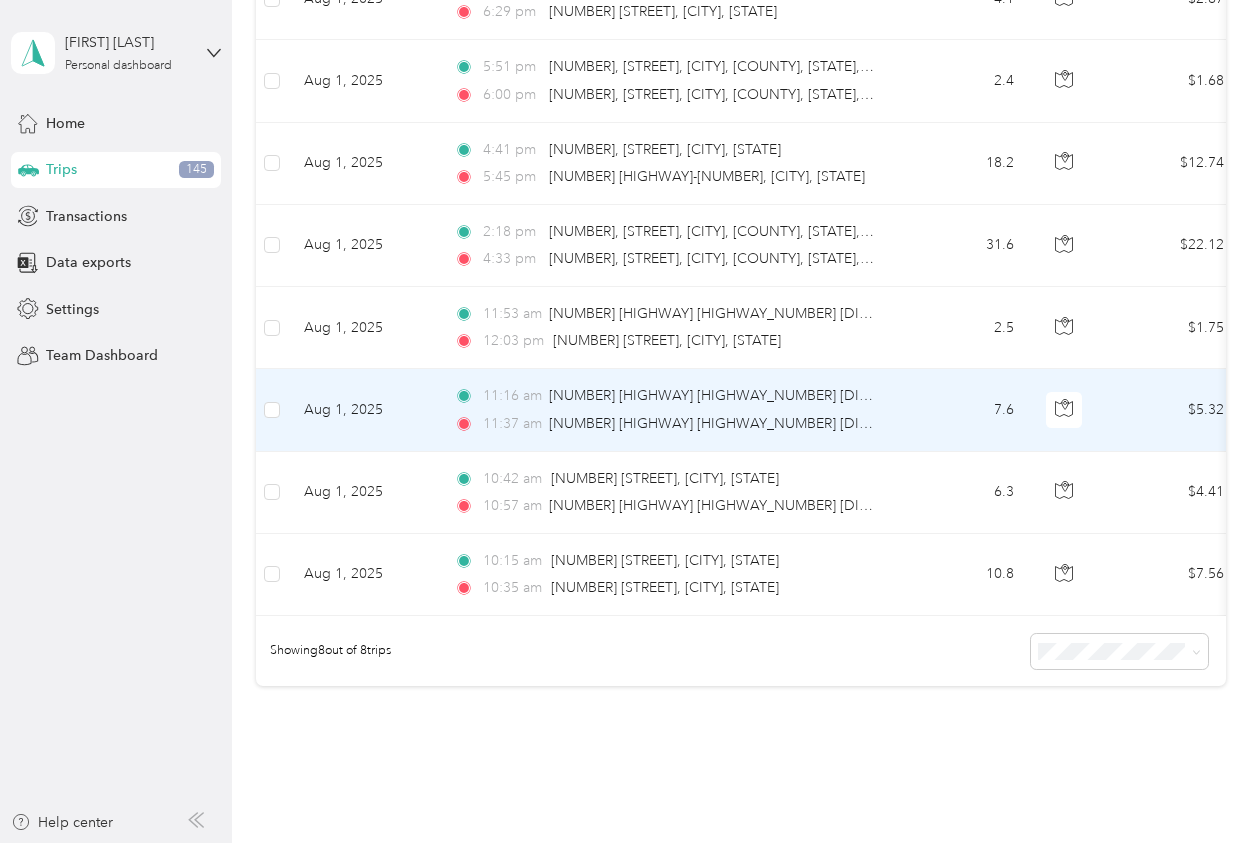 scroll, scrollTop: 400, scrollLeft: 0, axis: vertical 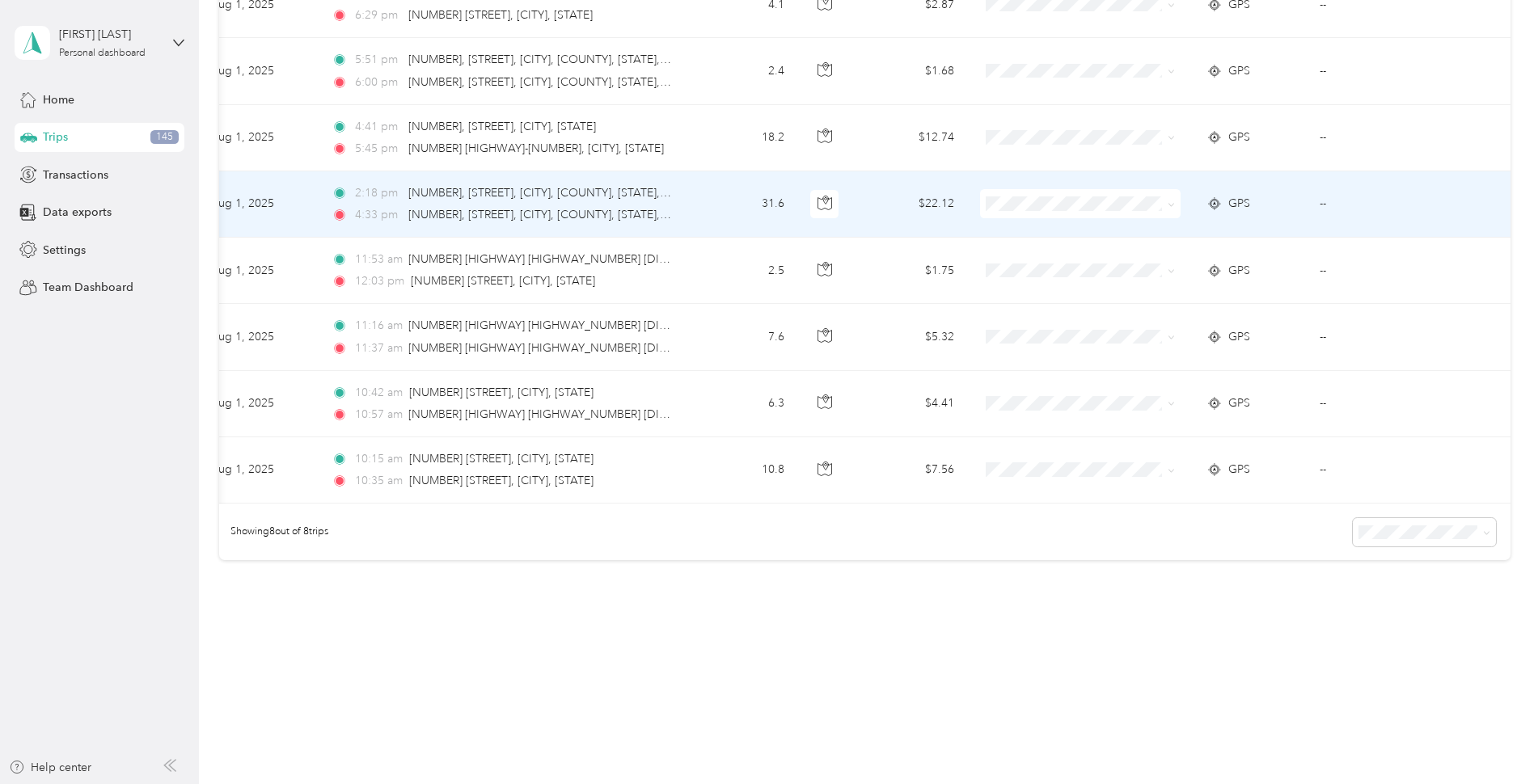 click on "GPS" at bounding box center [1250, 204] 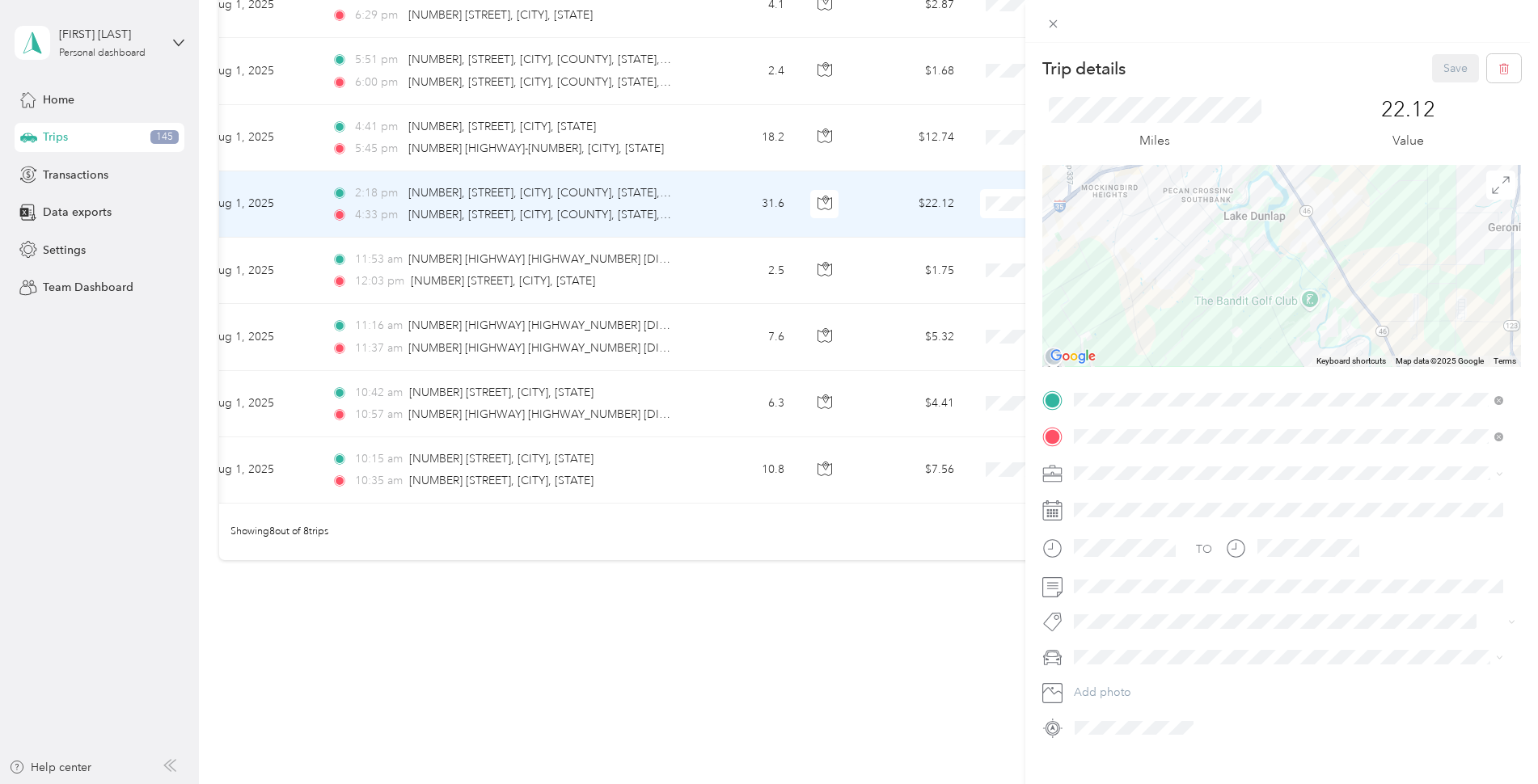 drag, startPoint x: 1239, startPoint y: 216, endPoint x: 1242, endPoint y: 382, distance: 166.02711 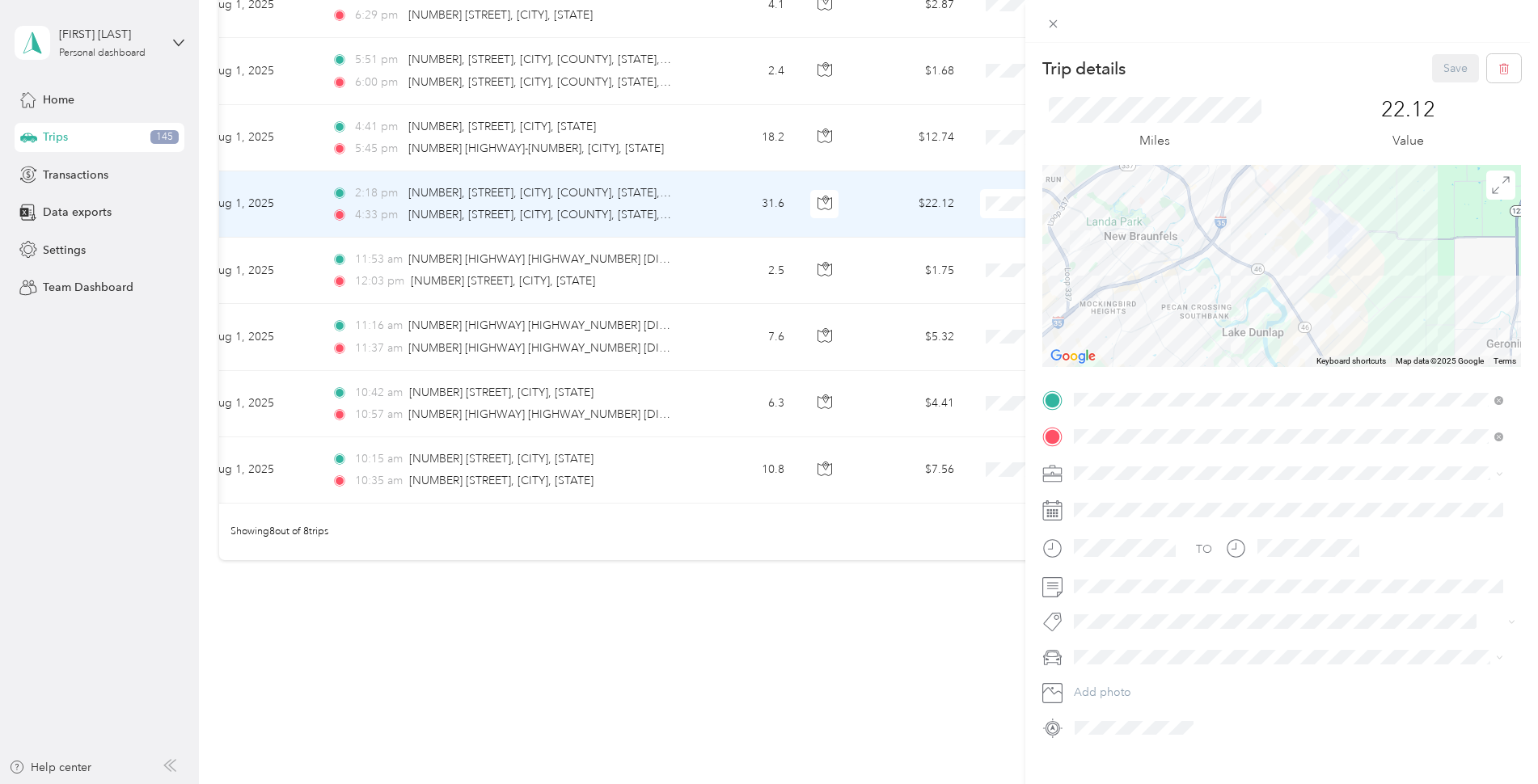 drag, startPoint x: 1211, startPoint y: 229, endPoint x: 1203, endPoint y: 327, distance: 98.32599 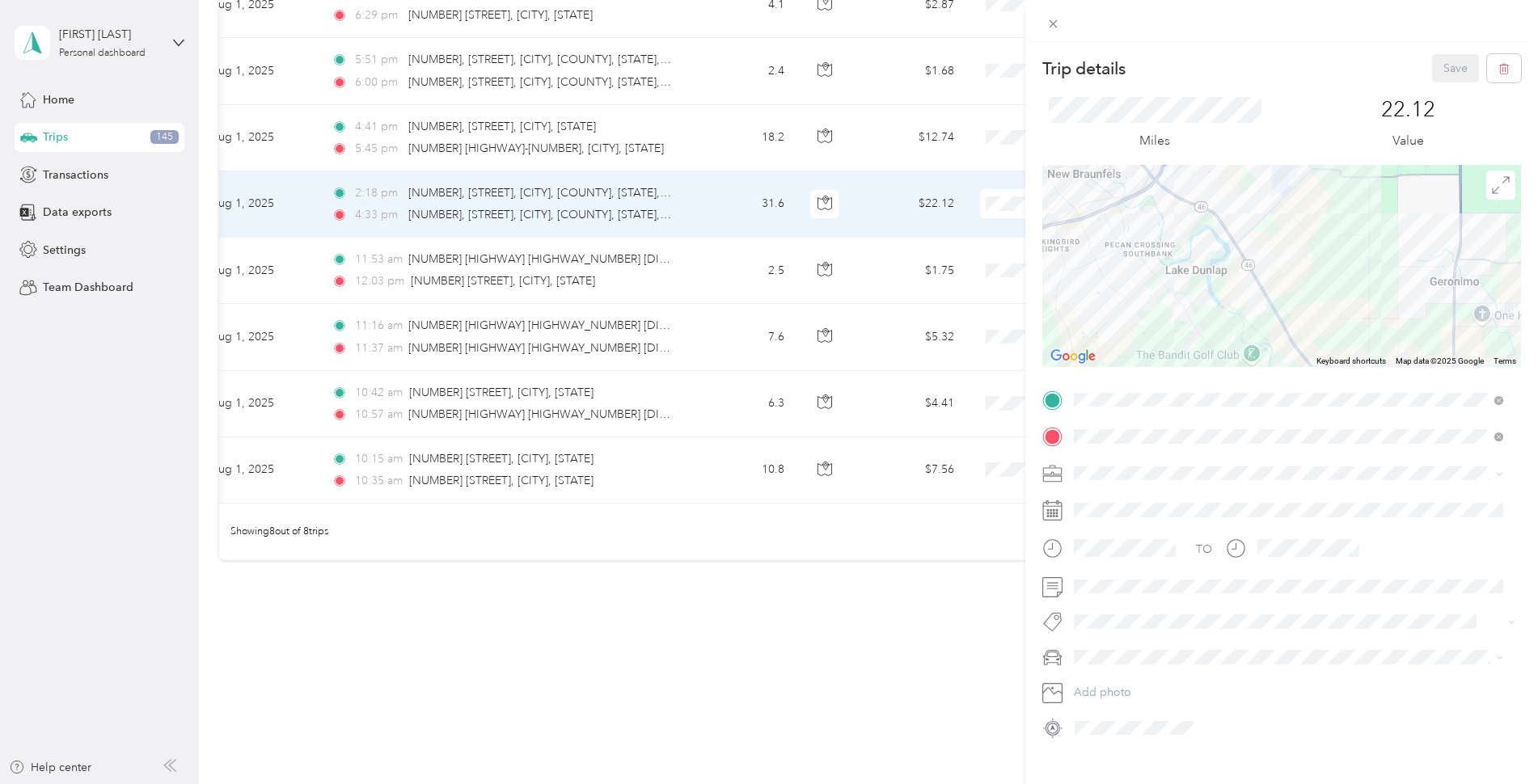 drag, startPoint x: 1246, startPoint y: 297, endPoint x: 1157, endPoint y: 203, distance: 129.44883 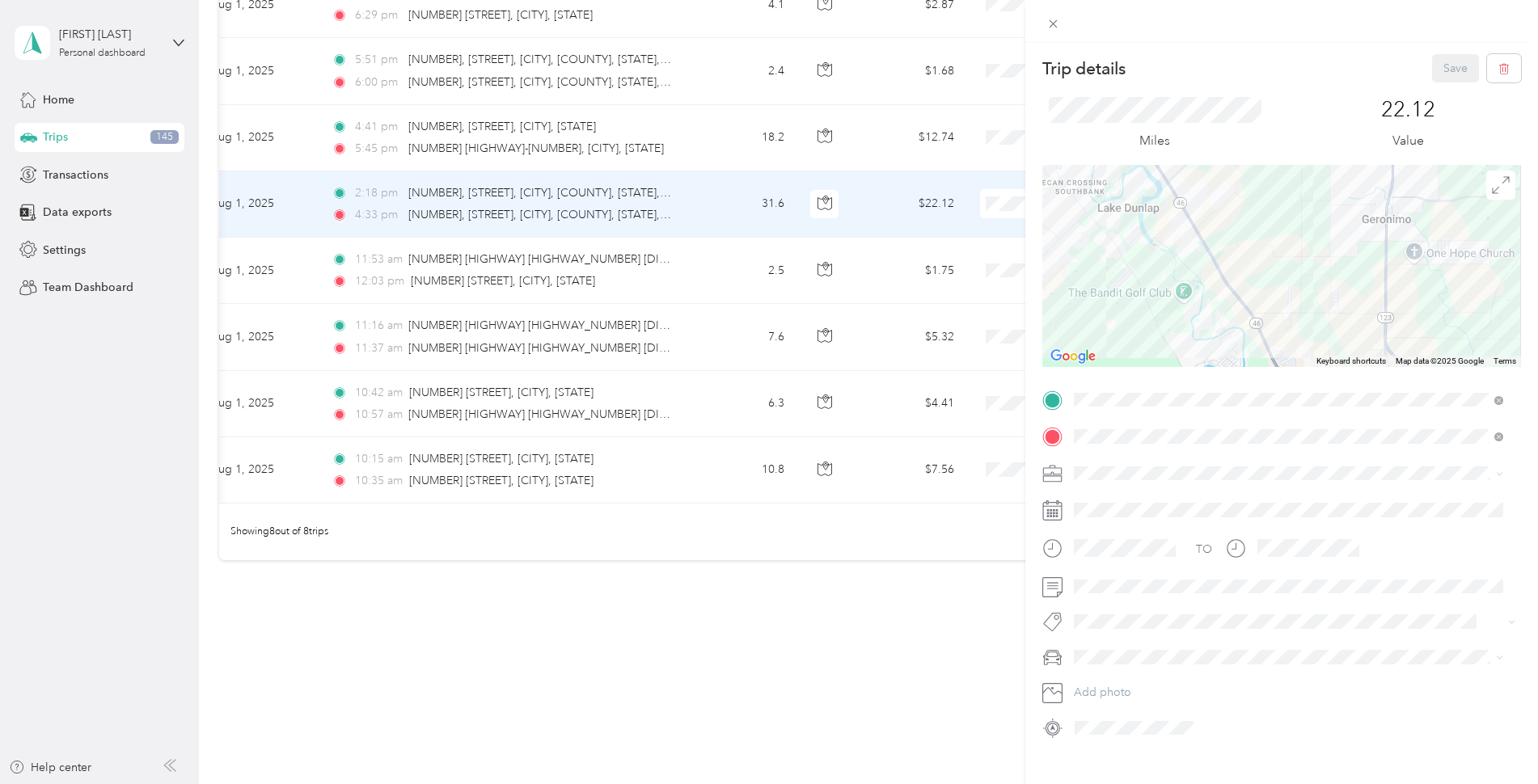 drag, startPoint x: 1304, startPoint y: 294, endPoint x: 1252, endPoint y: 247, distance: 70.0928 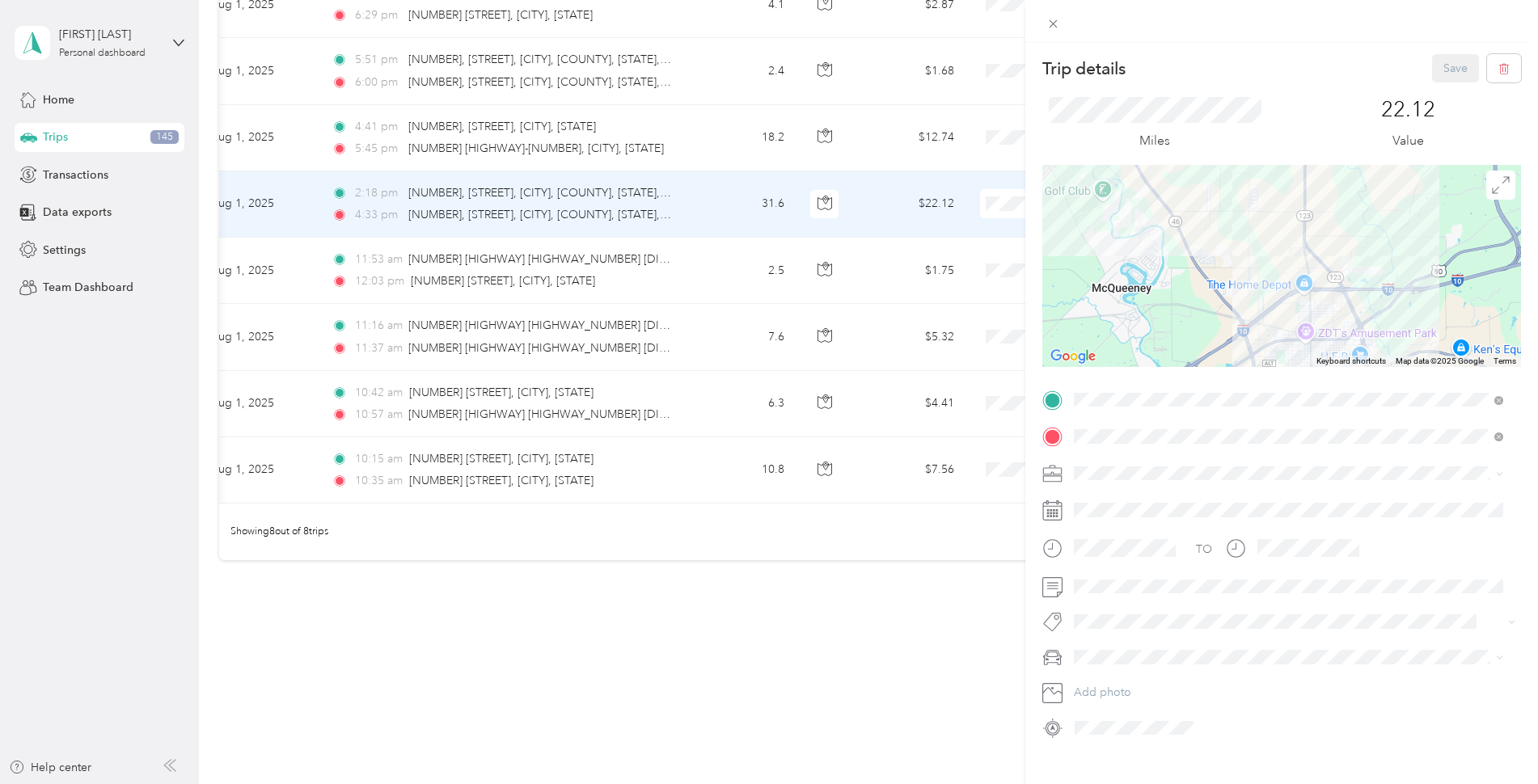 drag, startPoint x: 1326, startPoint y: 327, endPoint x: 1227, endPoint y: 202, distance: 159.45532 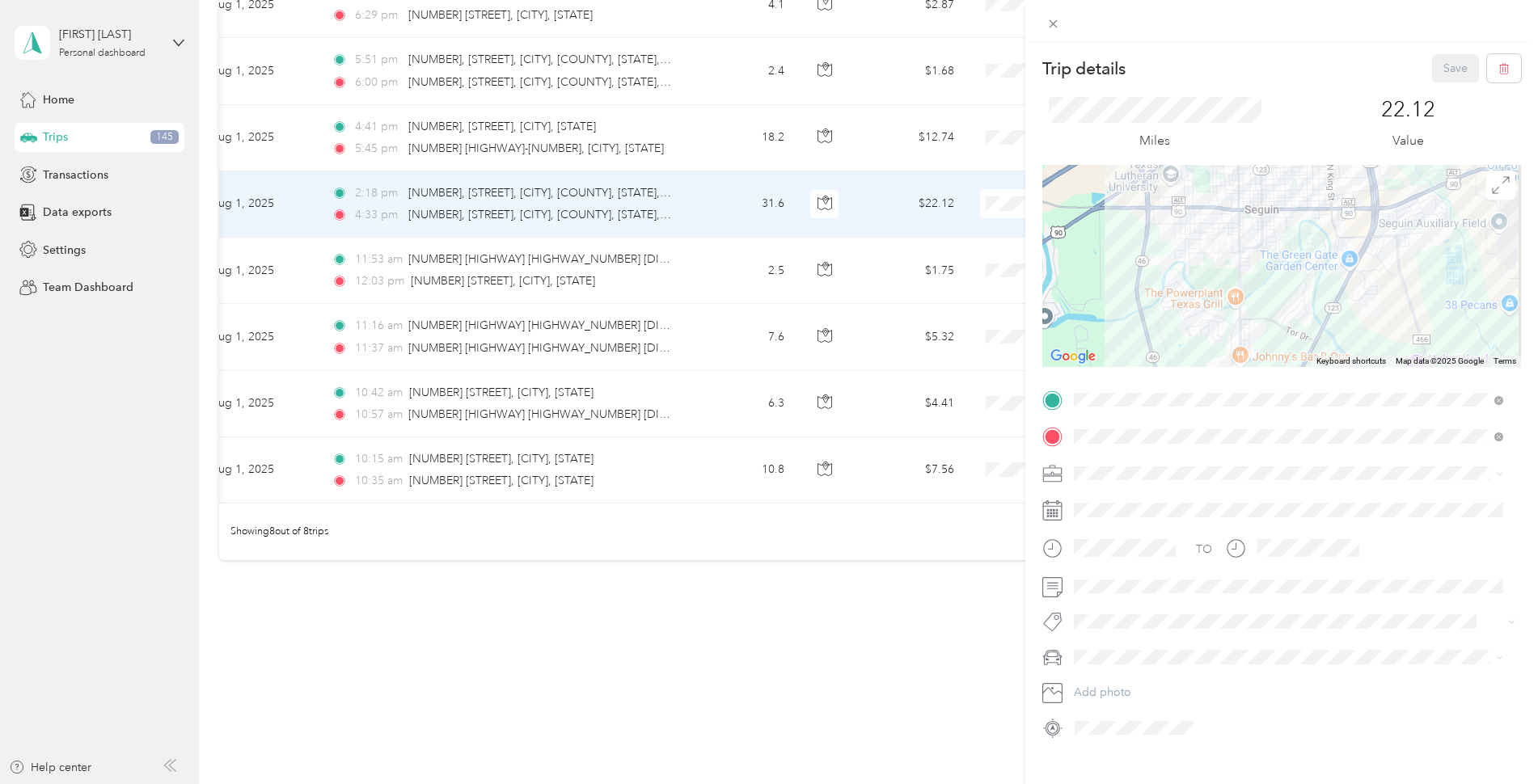 drag, startPoint x: 1240, startPoint y: 310, endPoint x: 1226, endPoint y: 180, distance: 130.75167 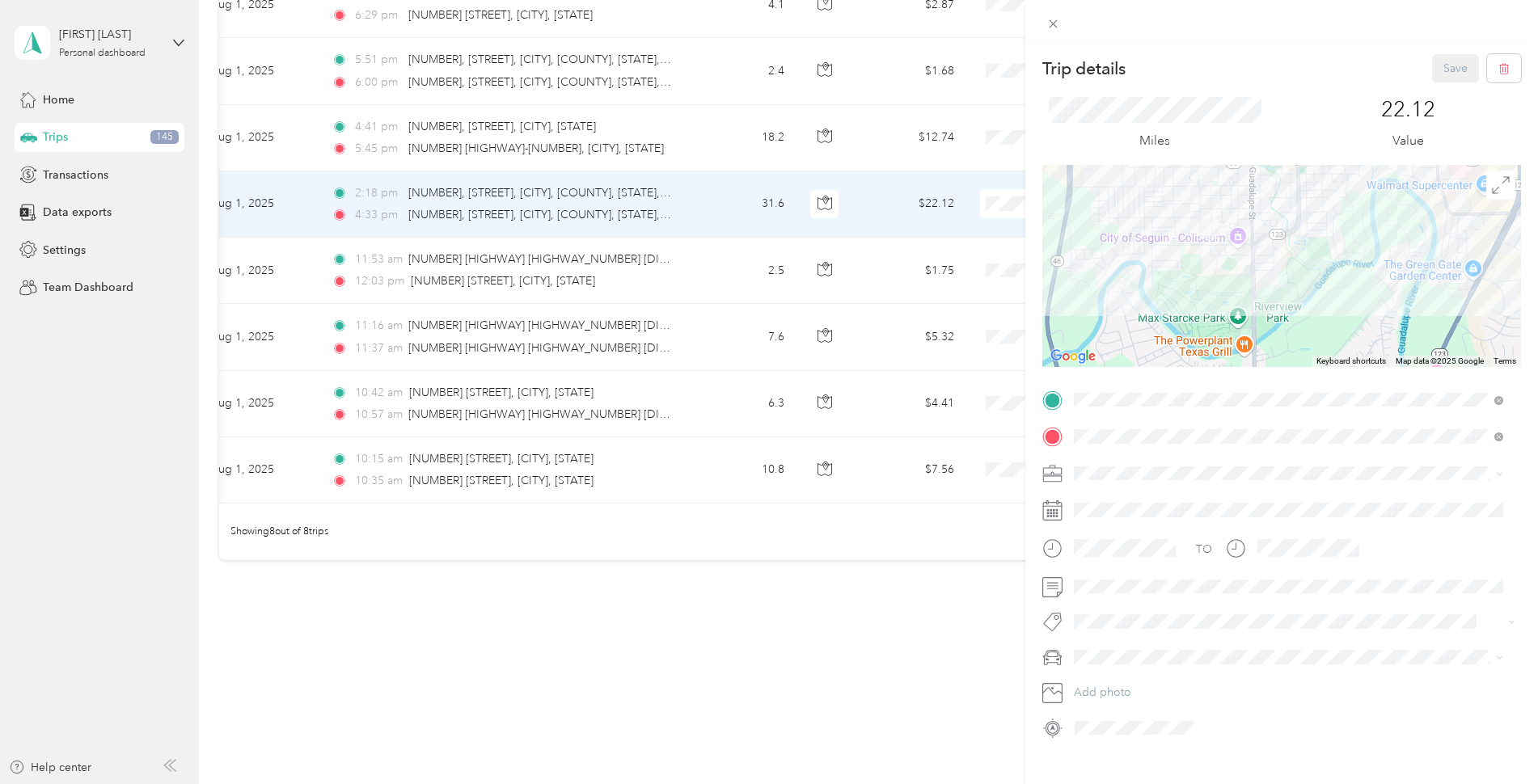 drag, startPoint x: 1200, startPoint y: 228, endPoint x: 1198, endPoint y: 337, distance: 109.01835 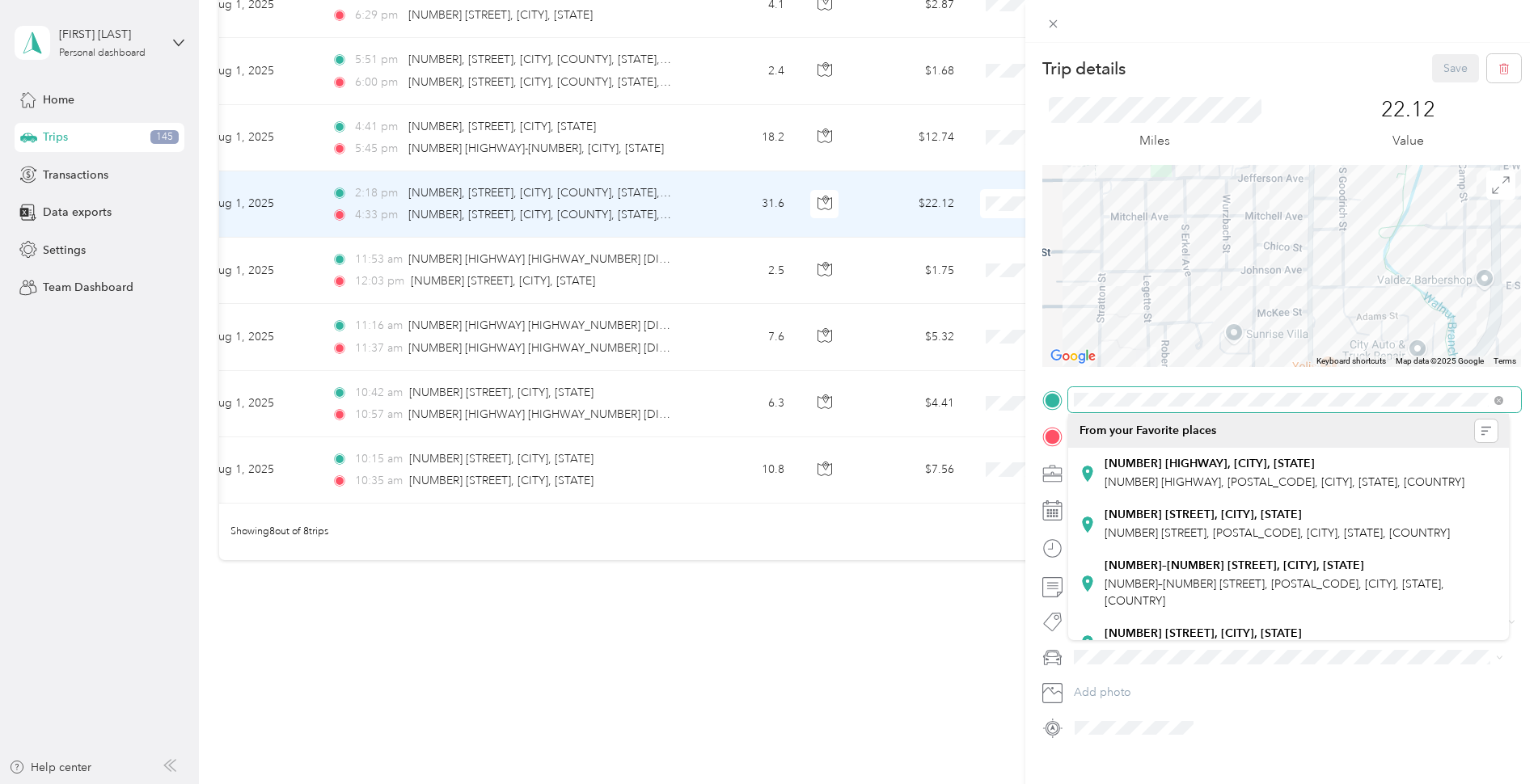 drag, startPoint x: 1272, startPoint y: 339, endPoint x: 1177, endPoint y: 343, distance: 95.08417 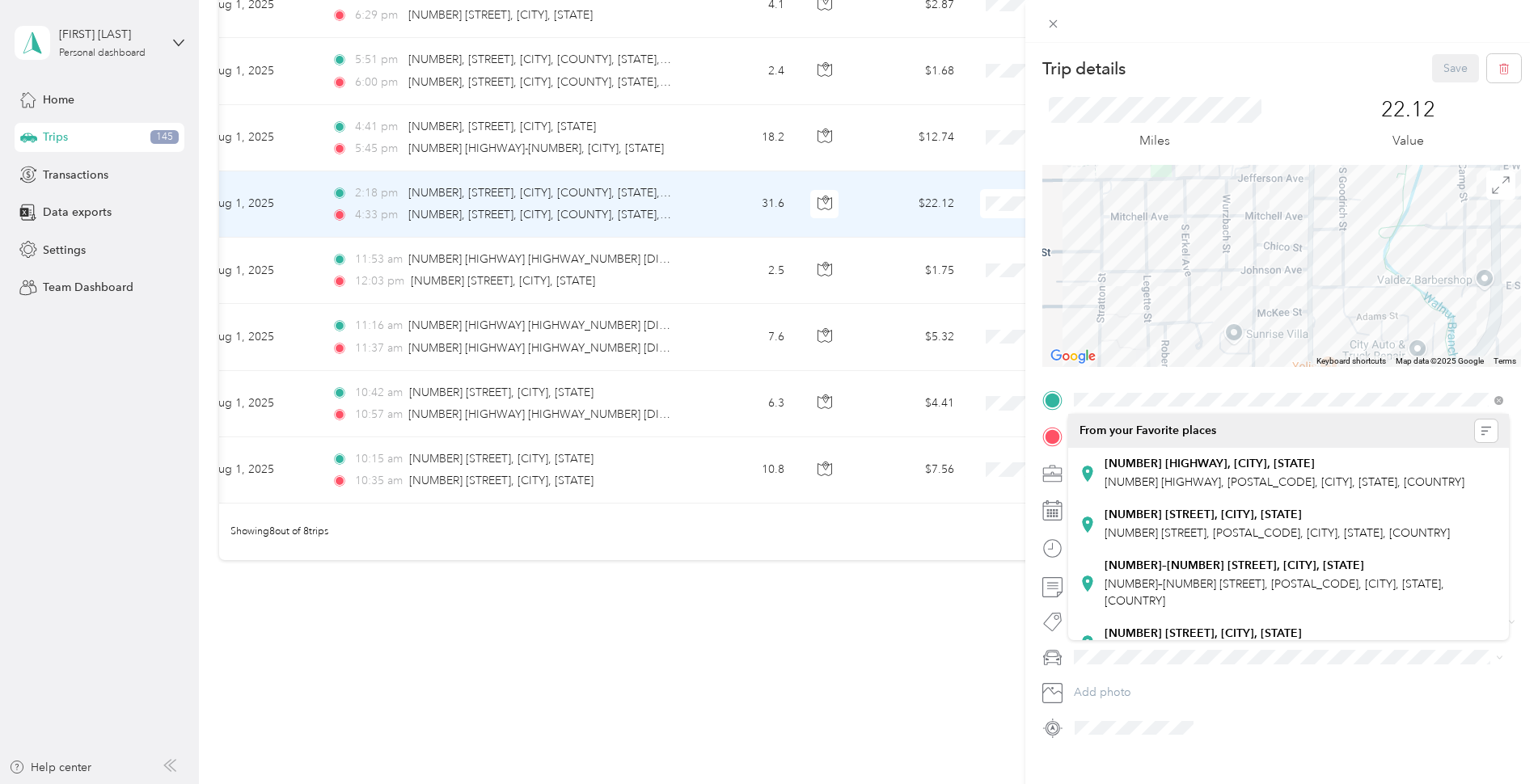 click at bounding box center (1282, 266) 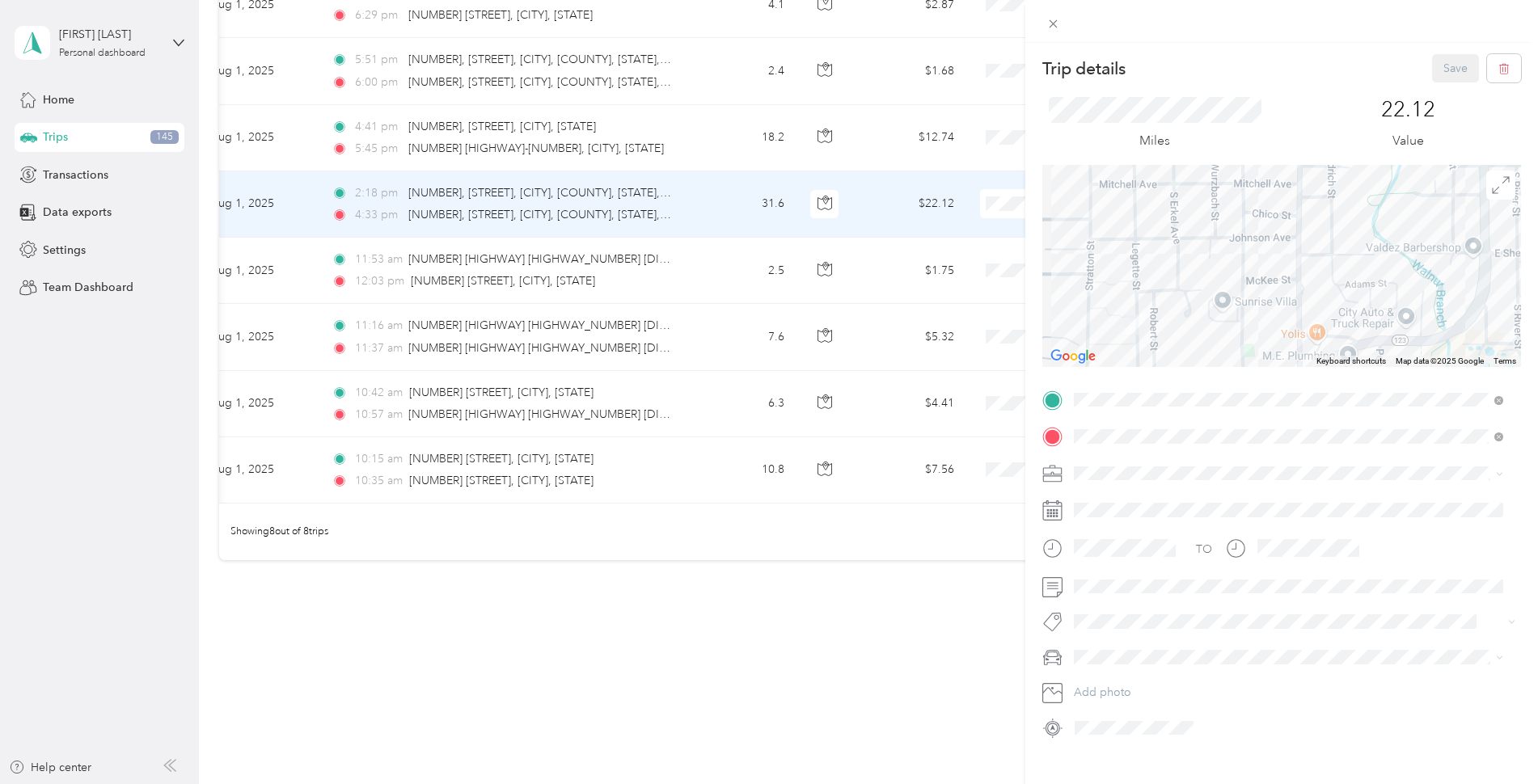 drag, startPoint x: 1191, startPoint y: 310, endPoint x: 1180, endPoint y: 271, distance: 40.5216 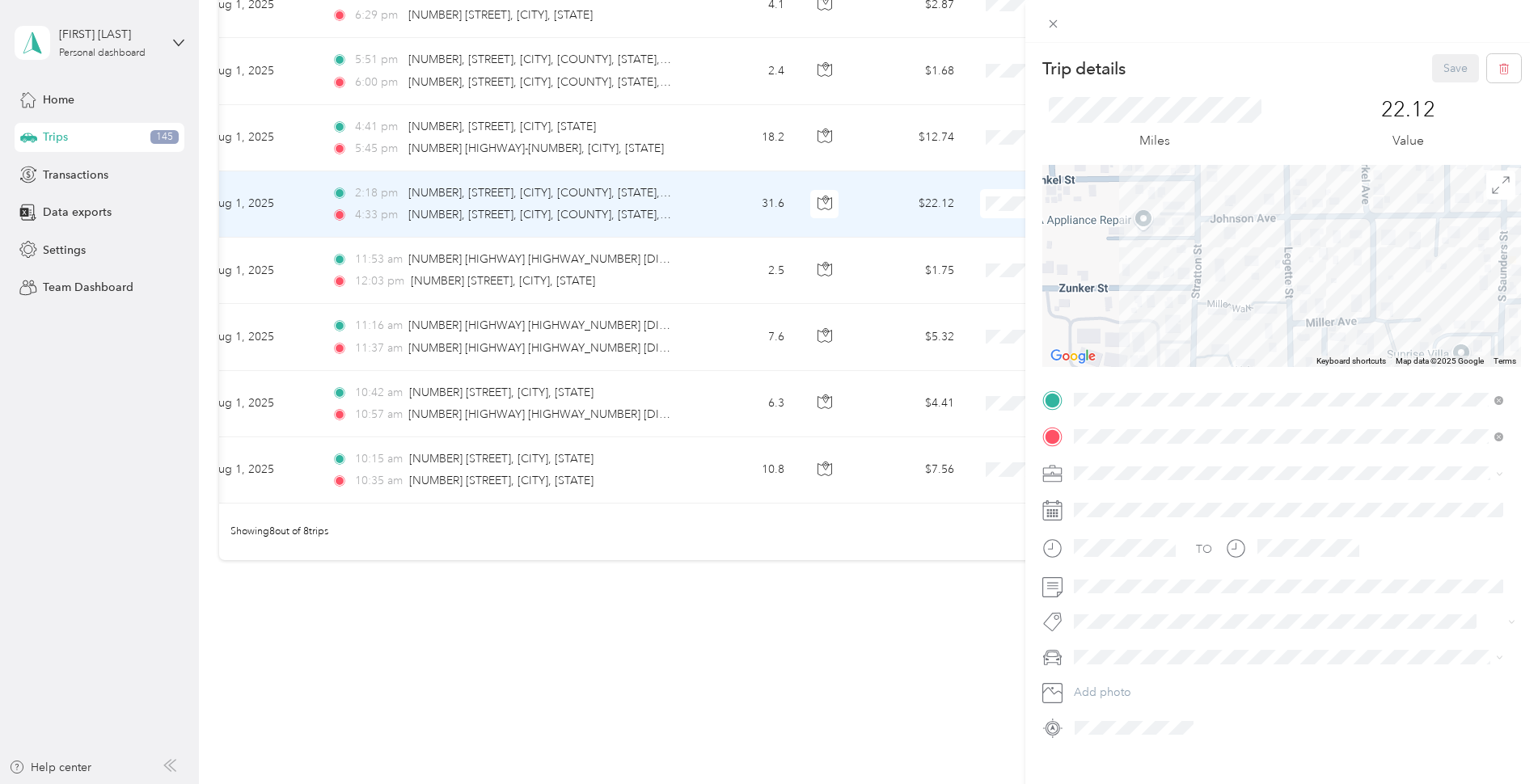 drag, startPoint x: 1120, startPoint y: 265, endPoint x: 1320, endPoint y: 280, distance: 200.562 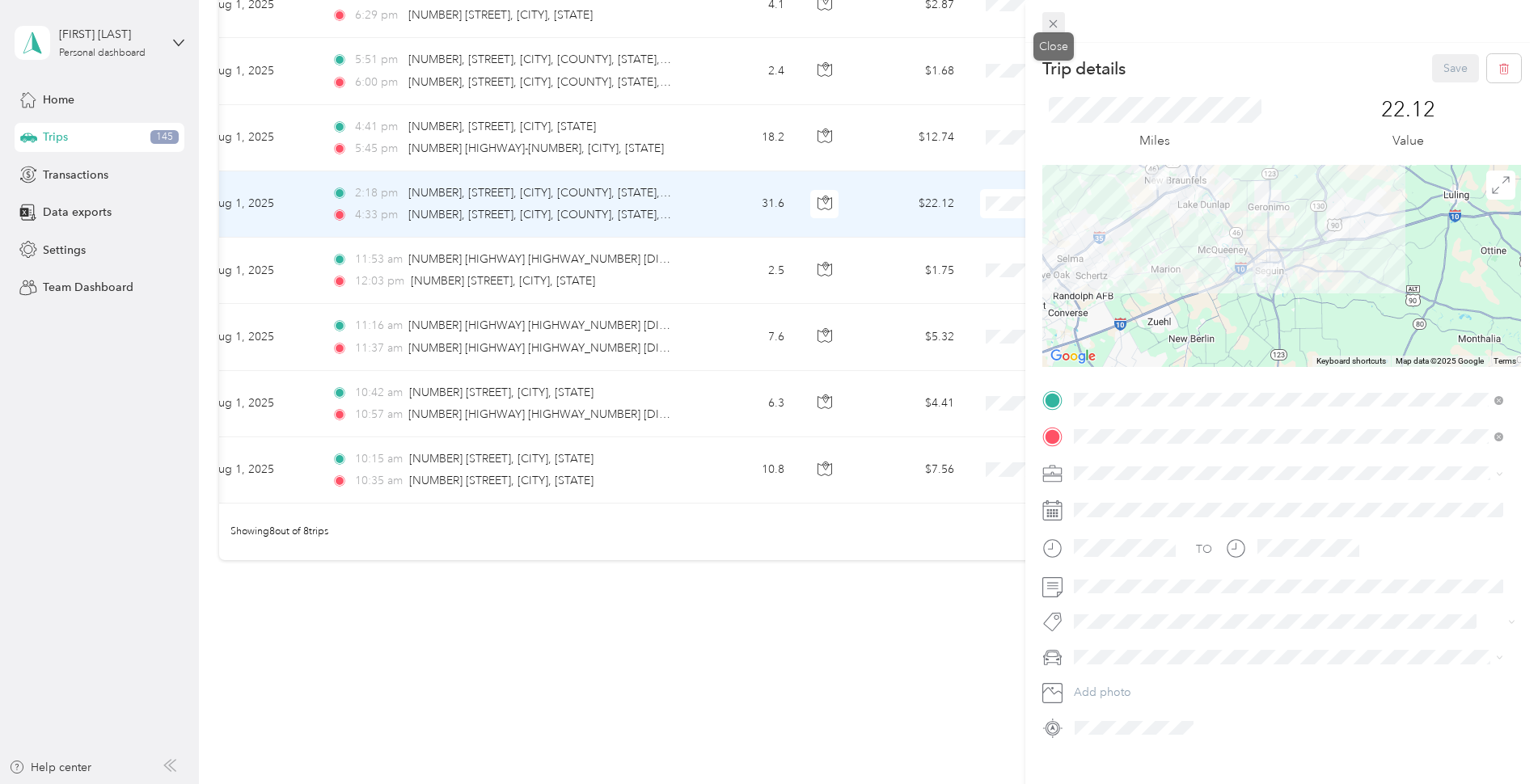 click 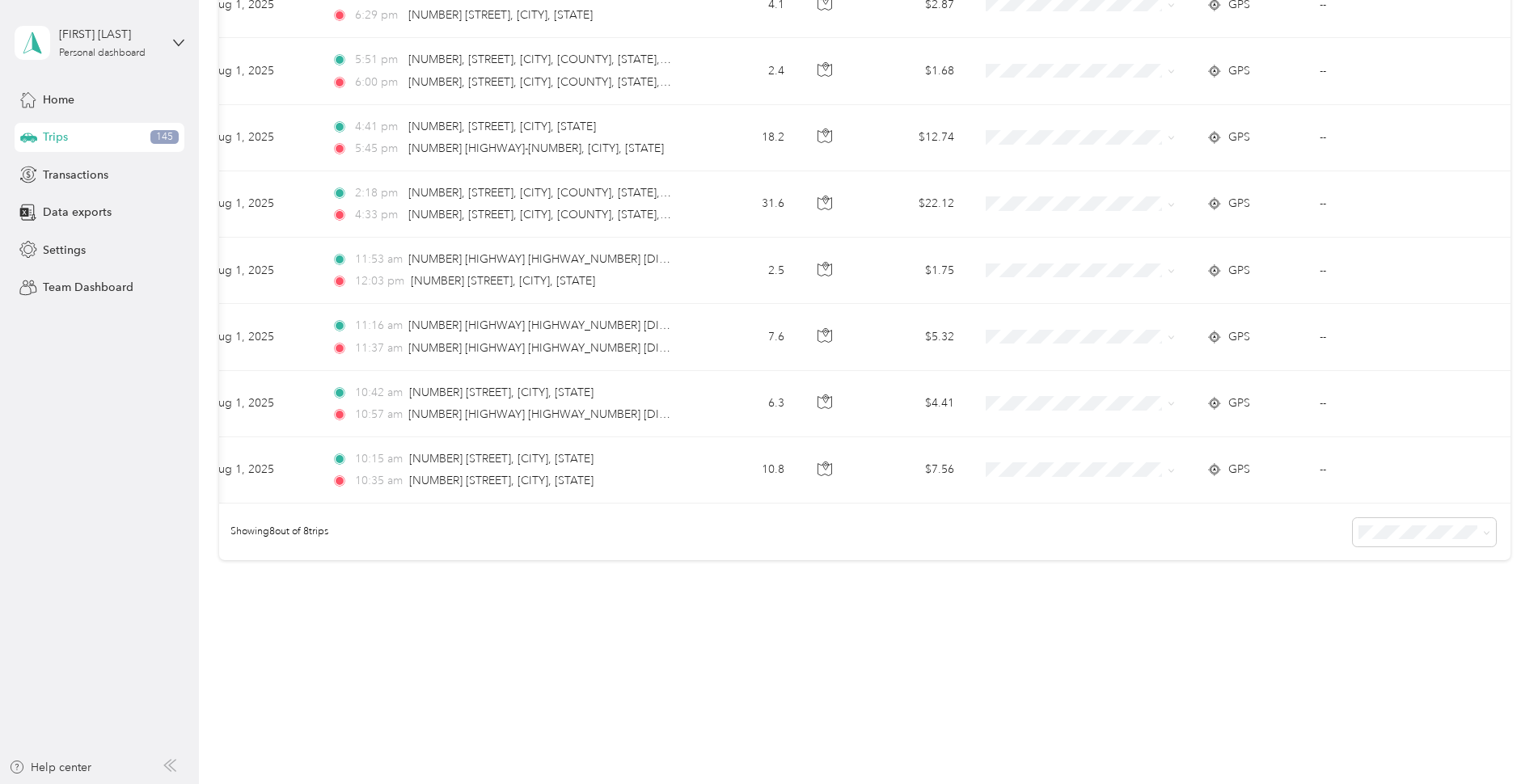 scroll, scrollTop: 0, scrollLeft: 0, axis: both 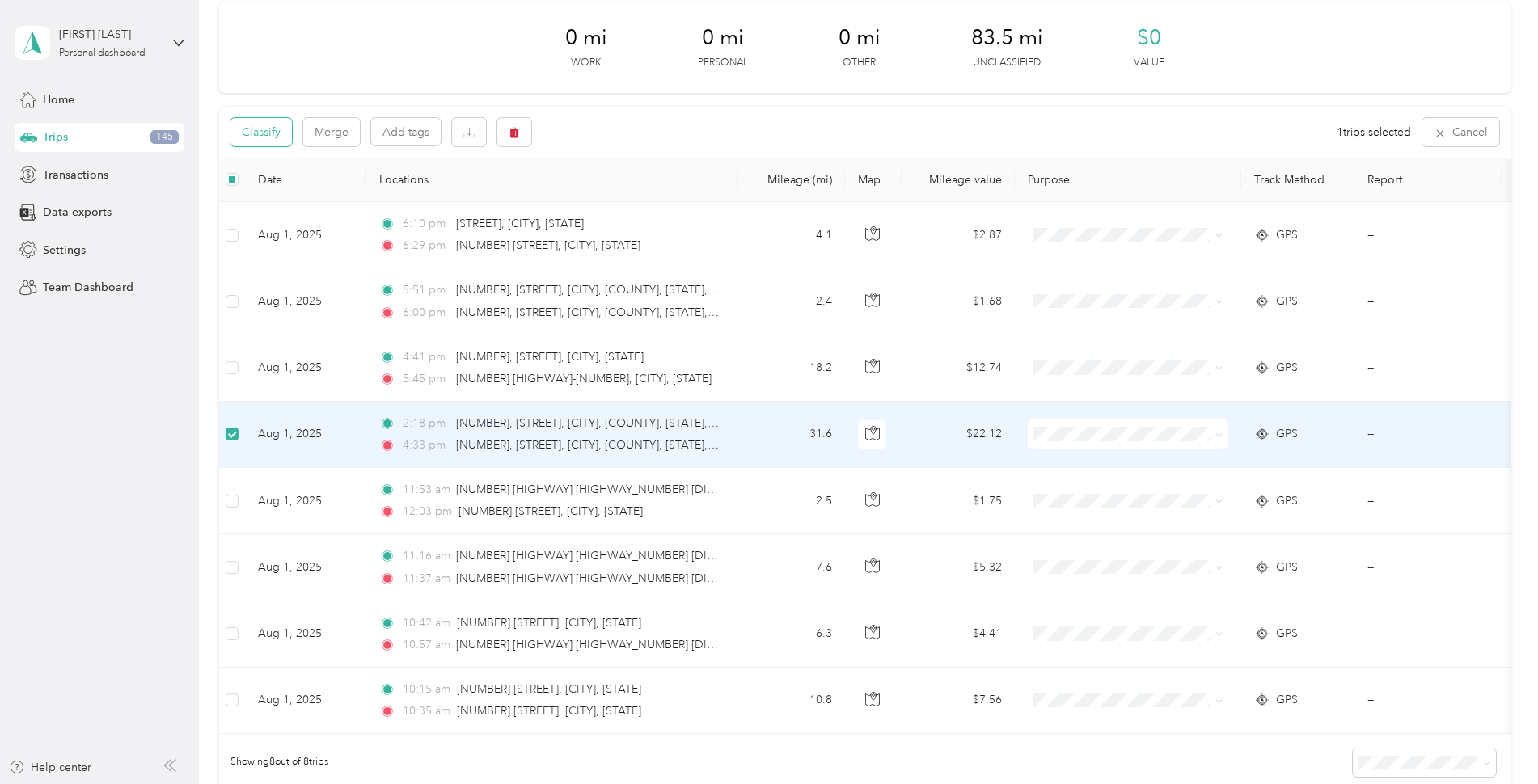 click on "Classify" at bounding box center [261, 132] 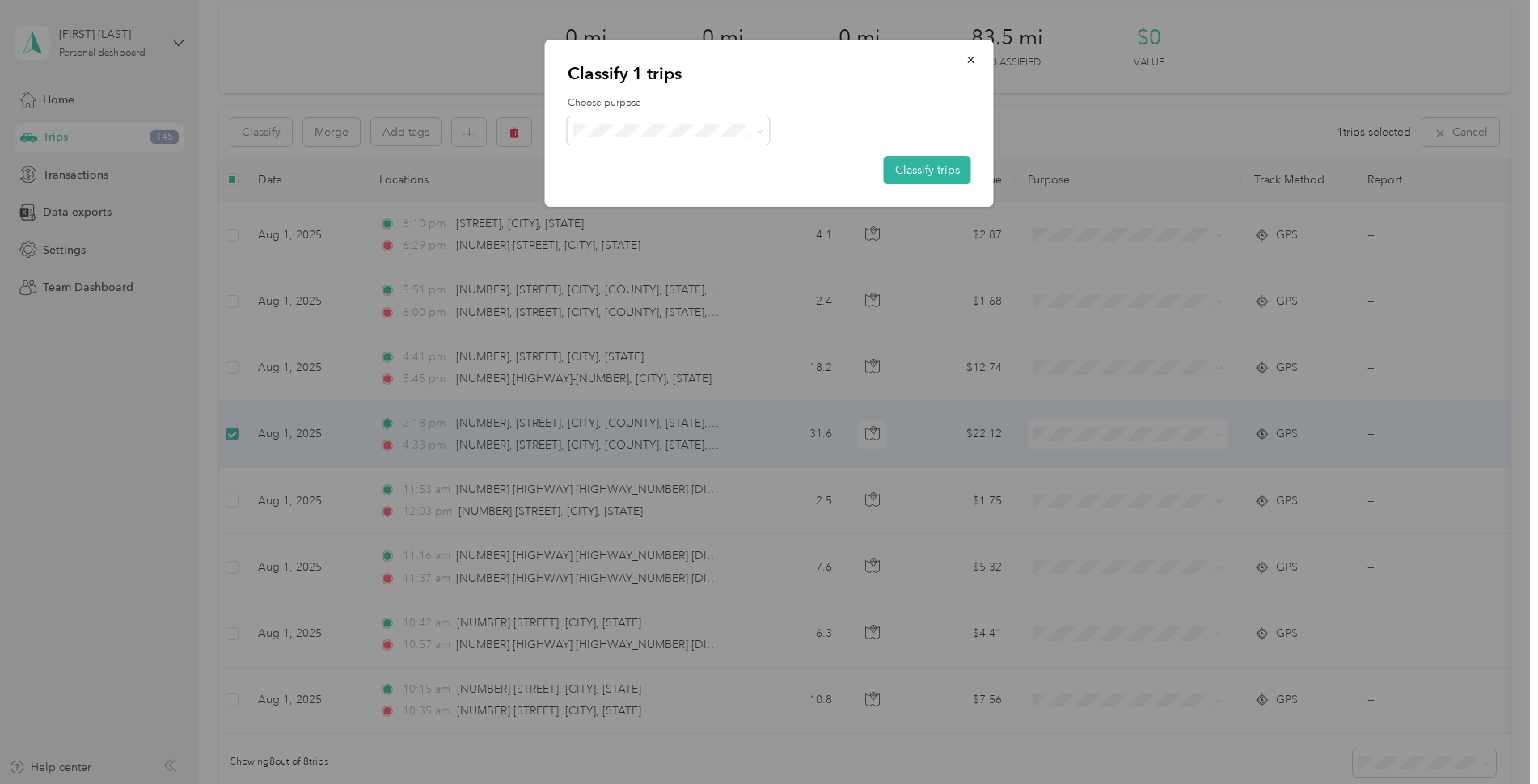 click on "Photography" at bounding box center [682, 238] 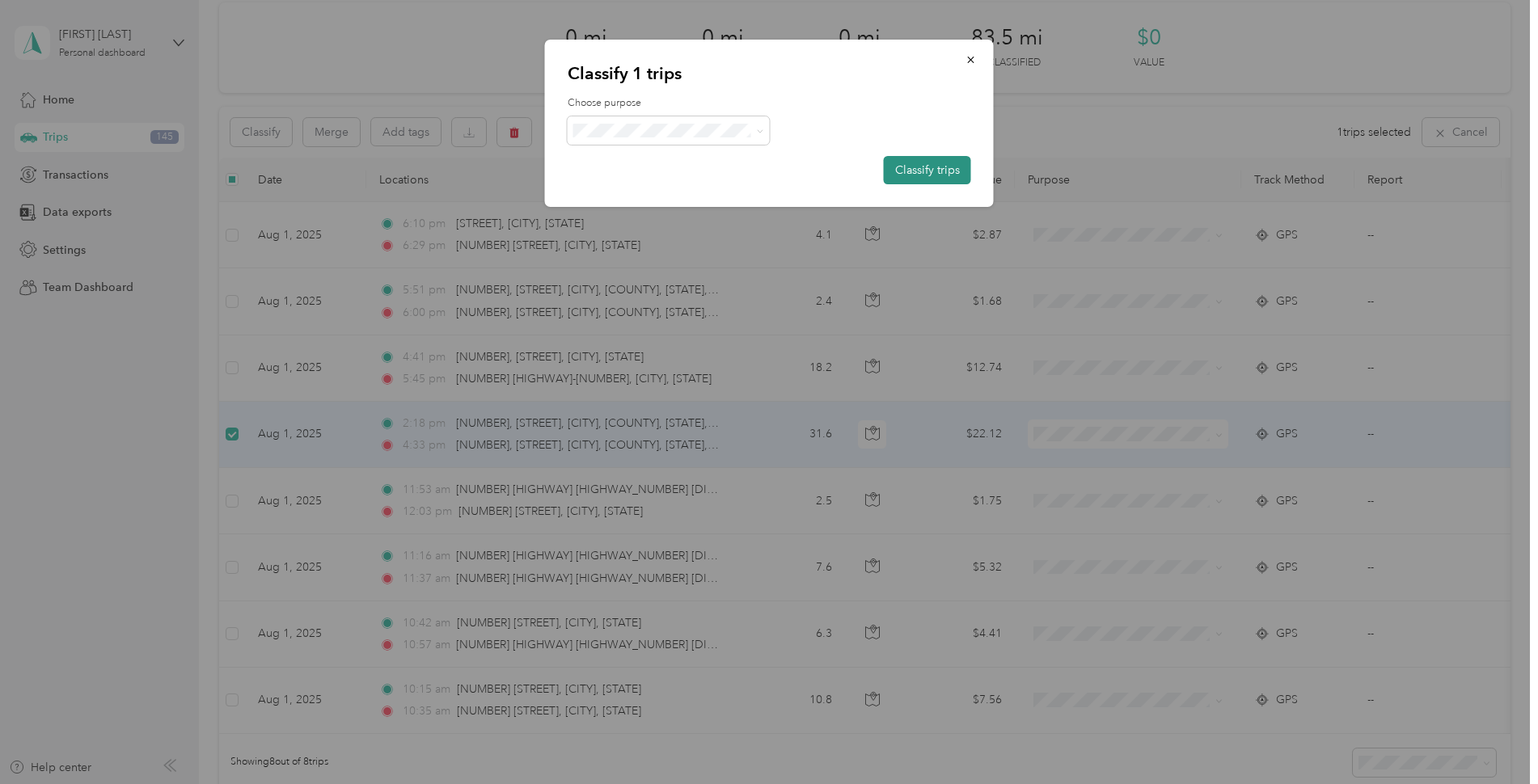 click on "Classify trips" at bounding box center [927, 170] 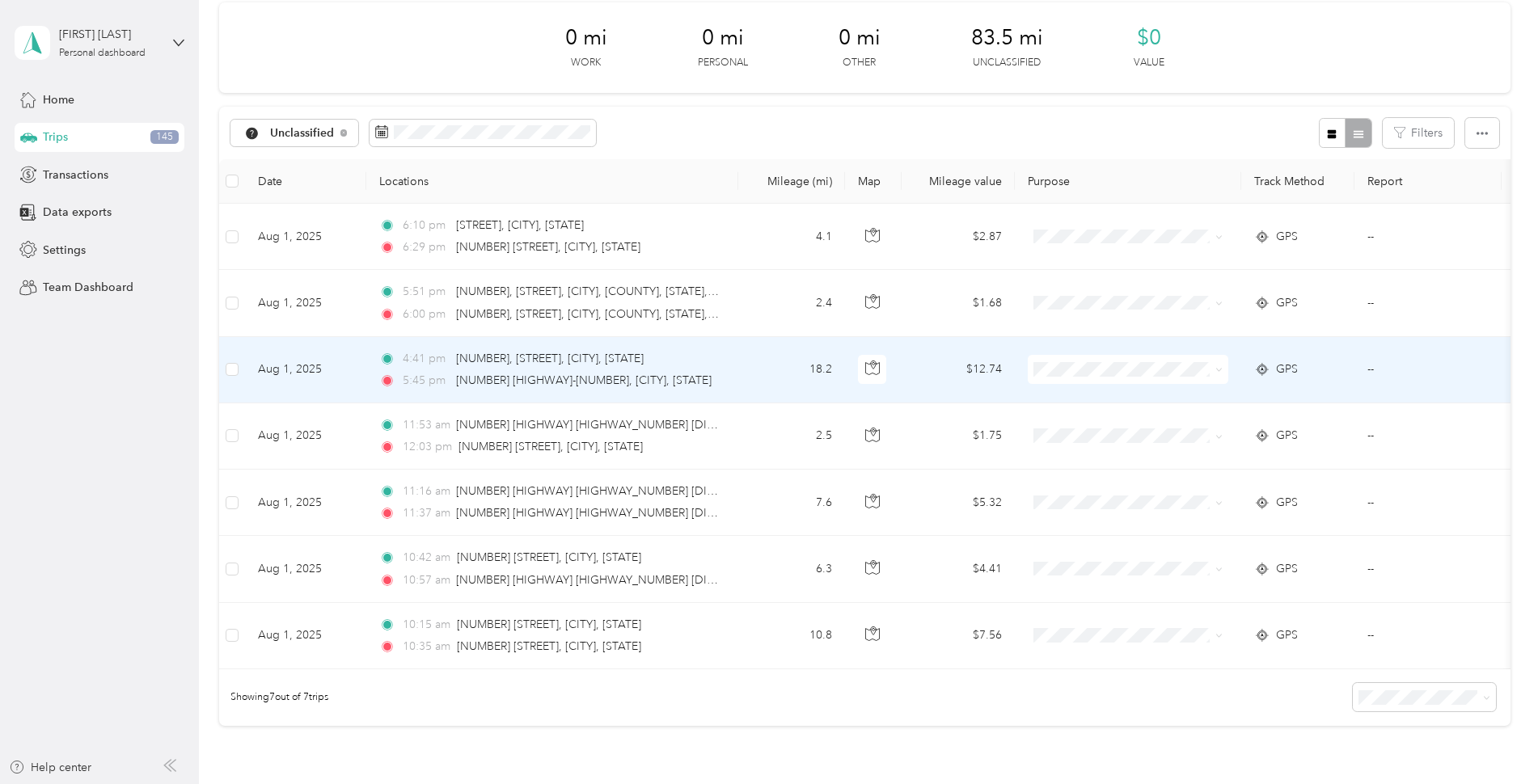 click on "GPS" at bounding box center (1287, 369) 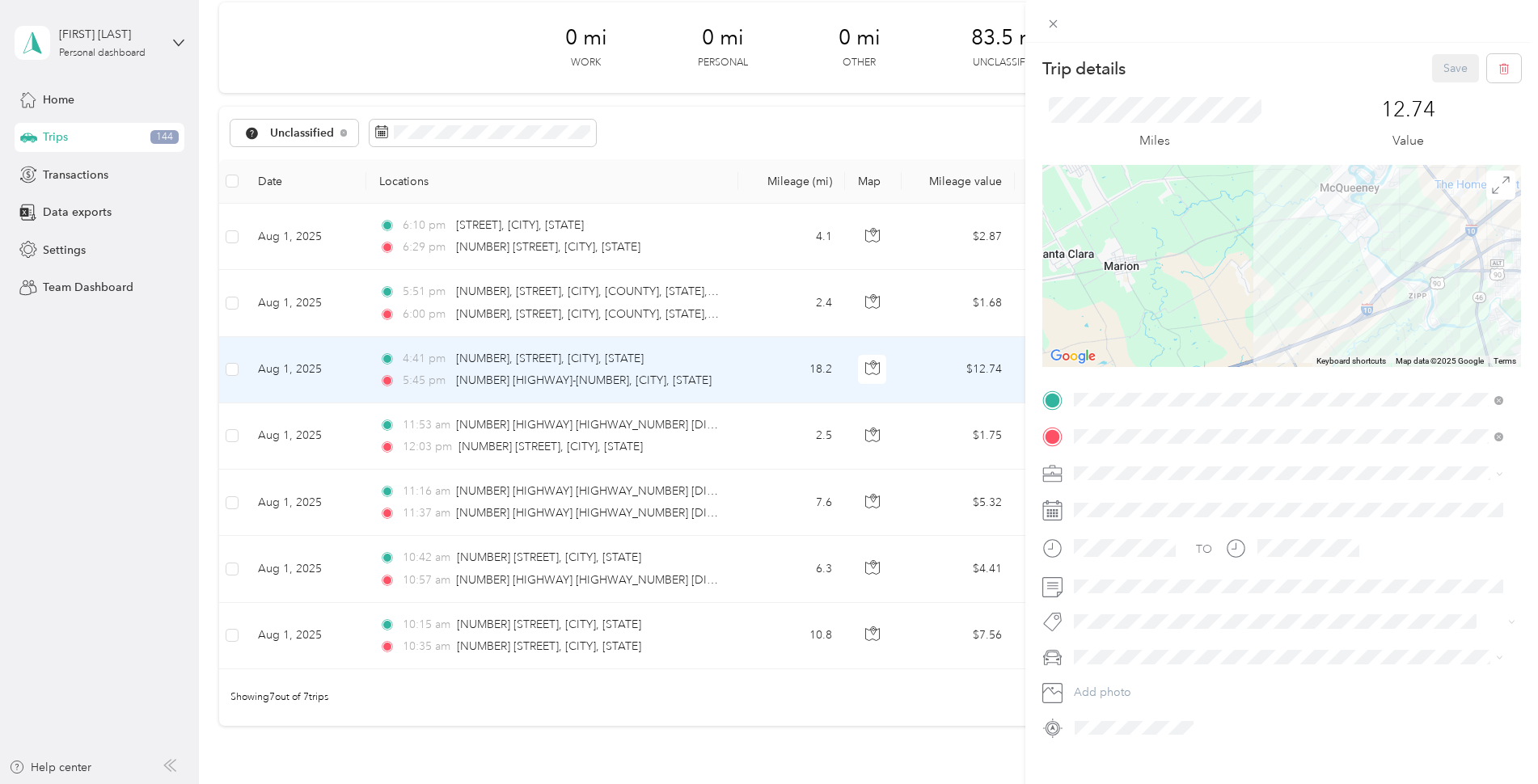 drag, startPoint x: 1319, startPoint y: 240, endPoint x: 1287, endPoint y: 275, distance: 47.423623 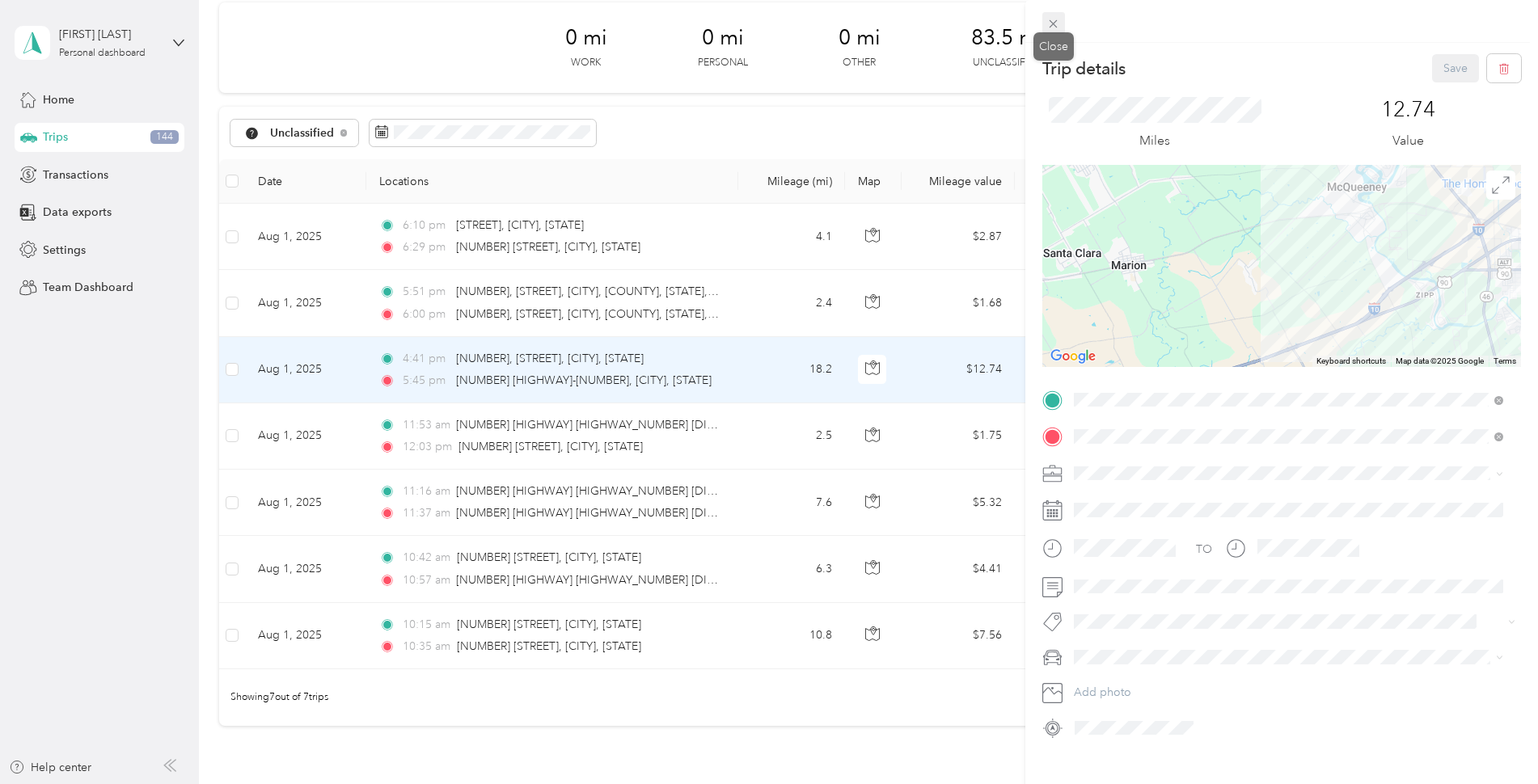 click 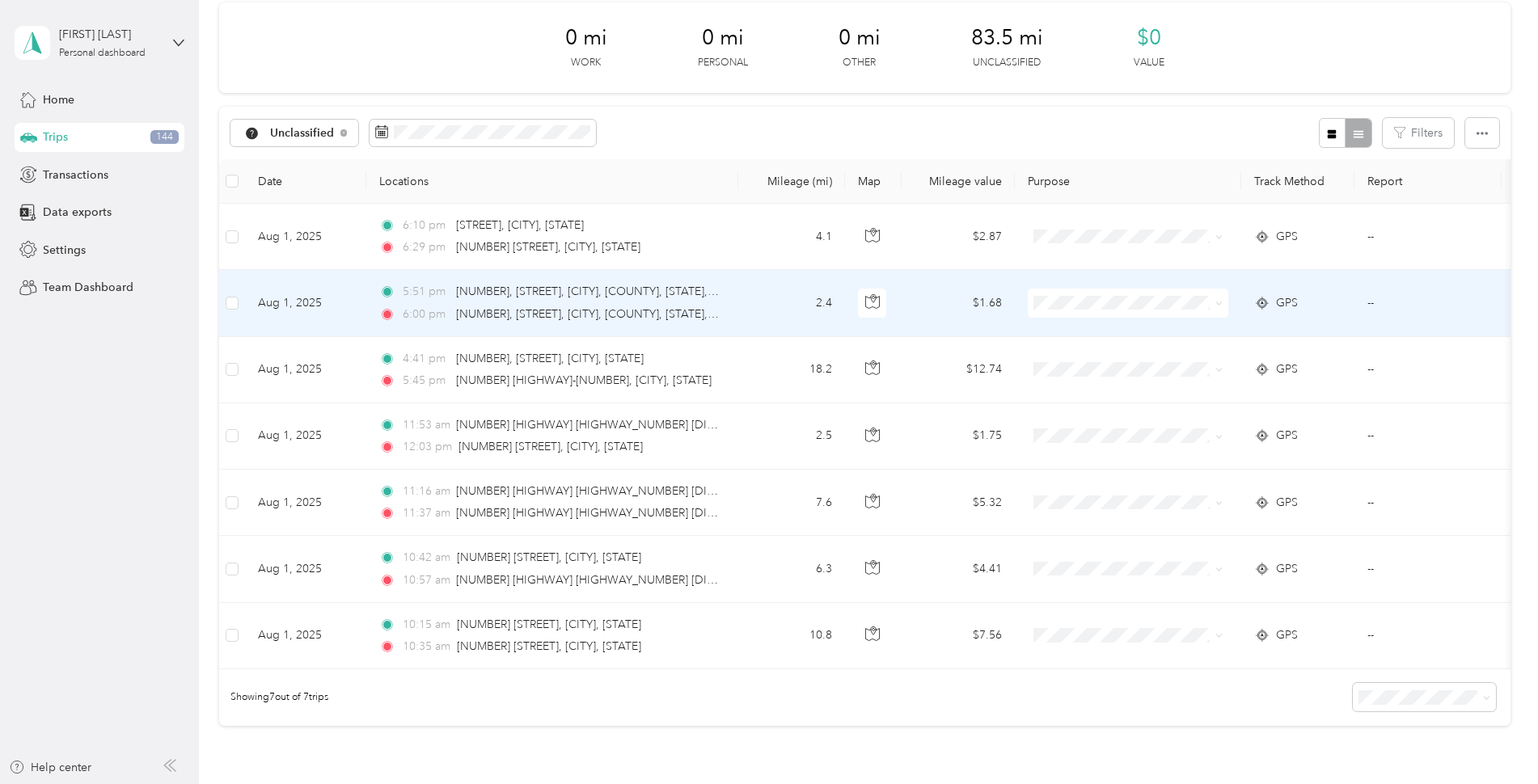 click on "GPS" at bounding box center (1298, 303) 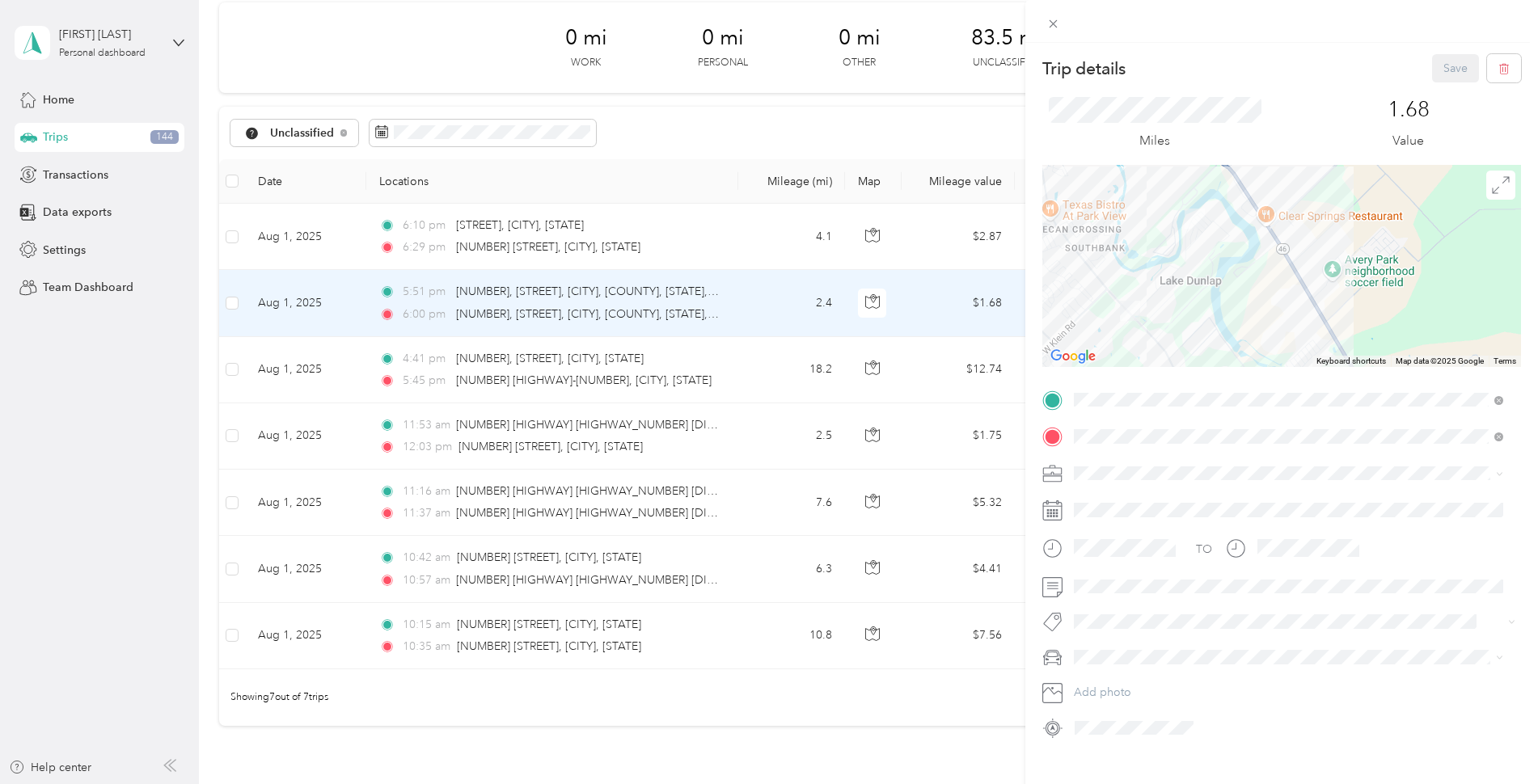 drag, startPoint x: 1309, startPoint y: 309, endPoint x: 1194, endPoint y: 314, distance: 115.10864 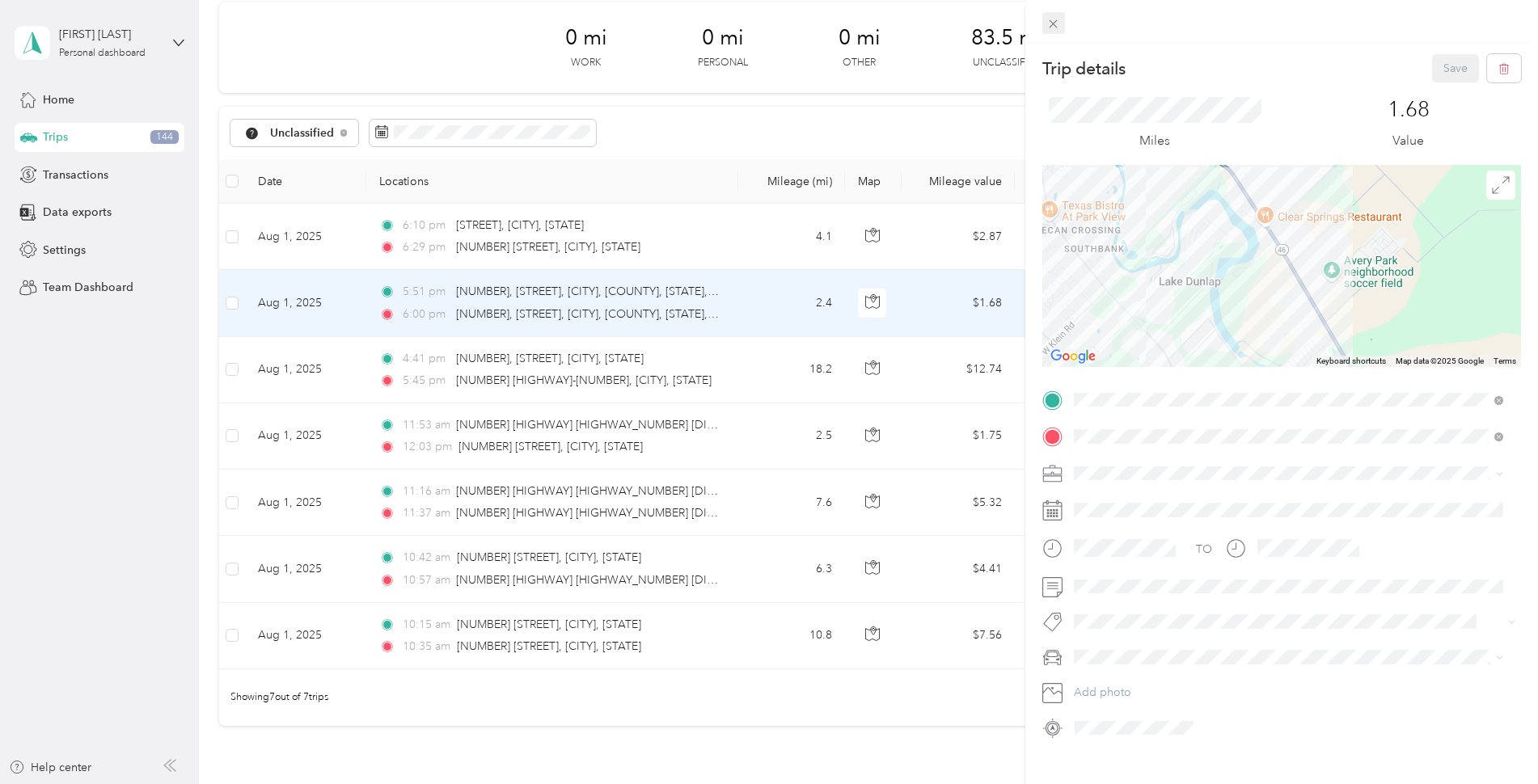 click 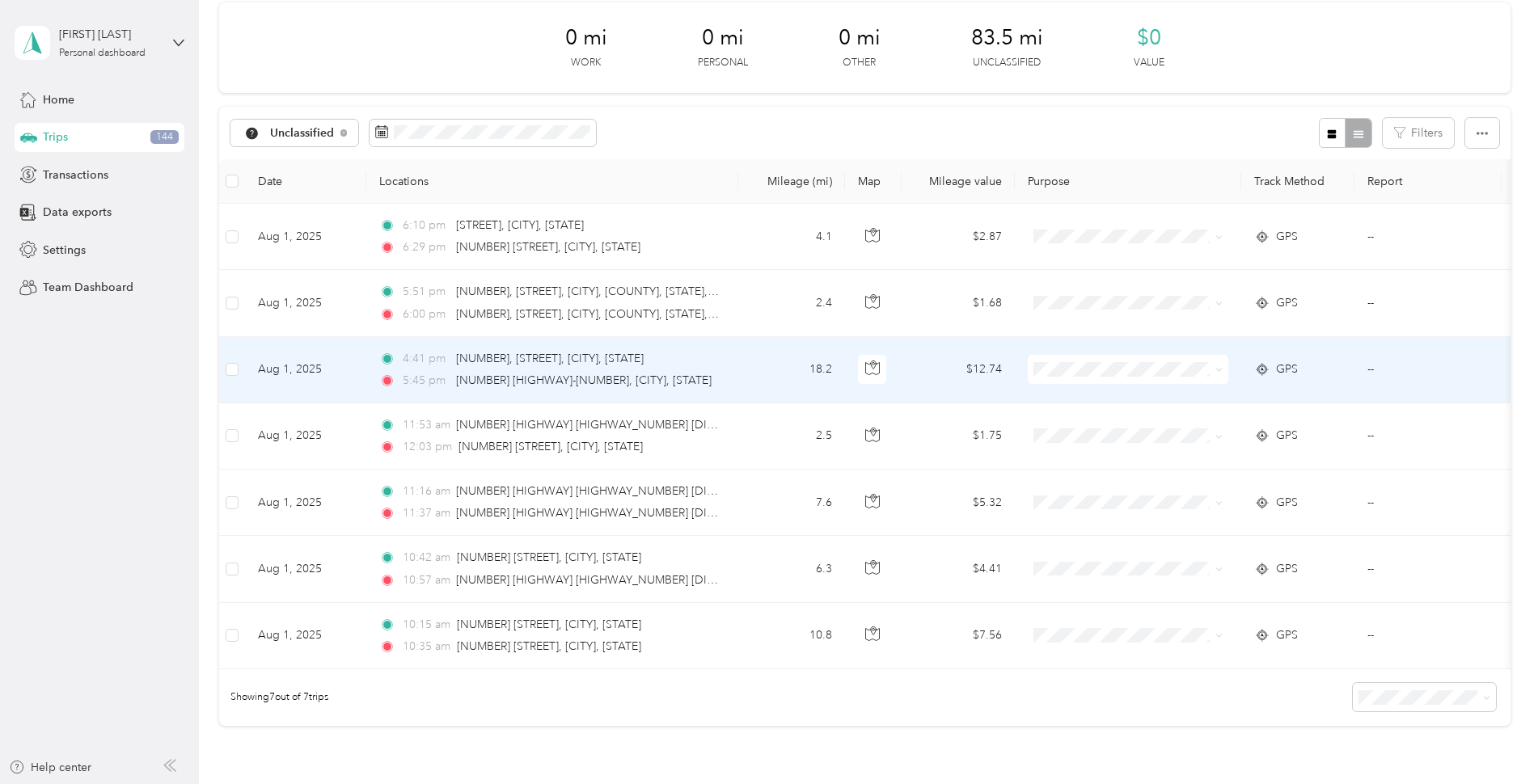 click 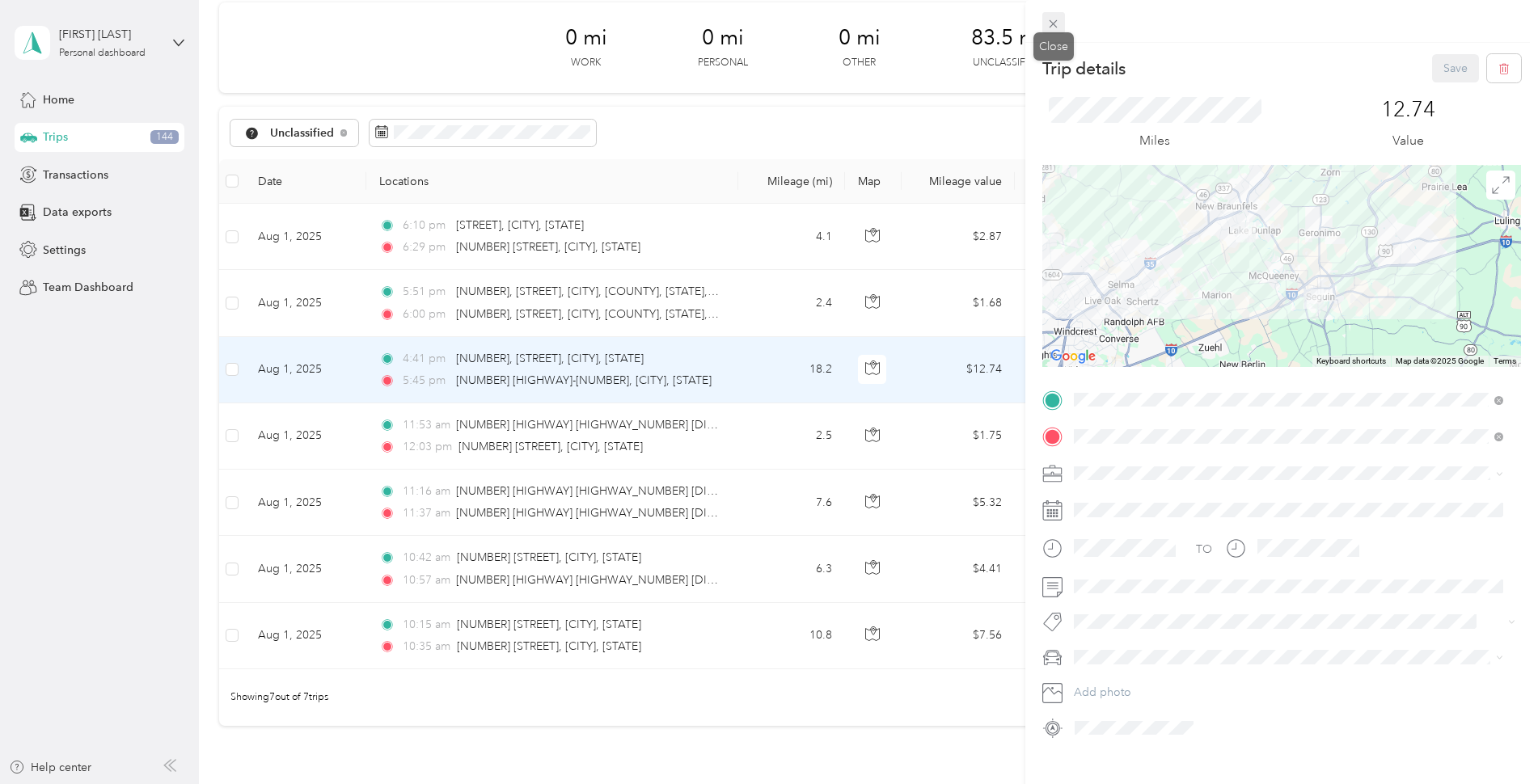 click 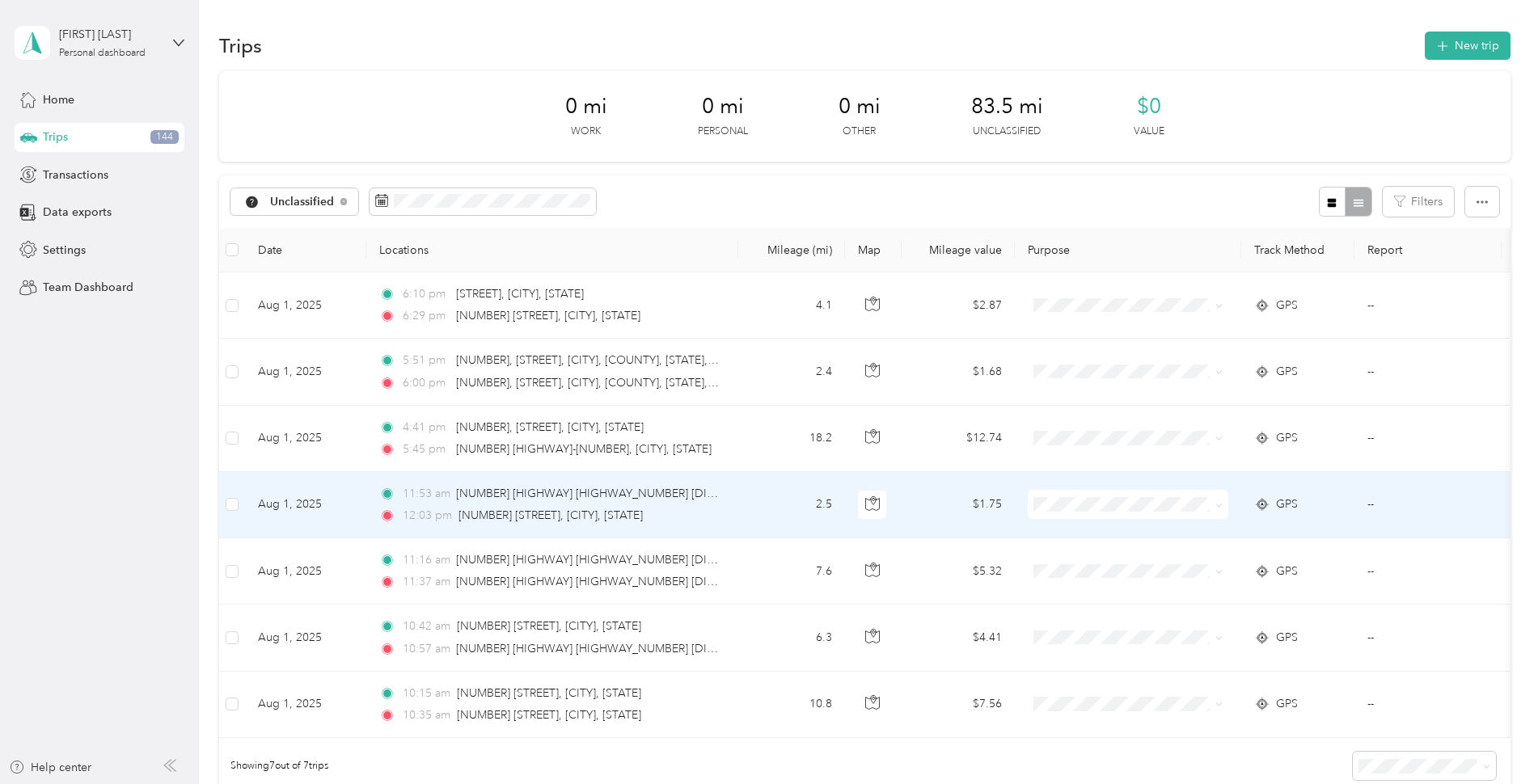 scroll, scrollTop: 81, scrollLeft: 0, axis: vertical 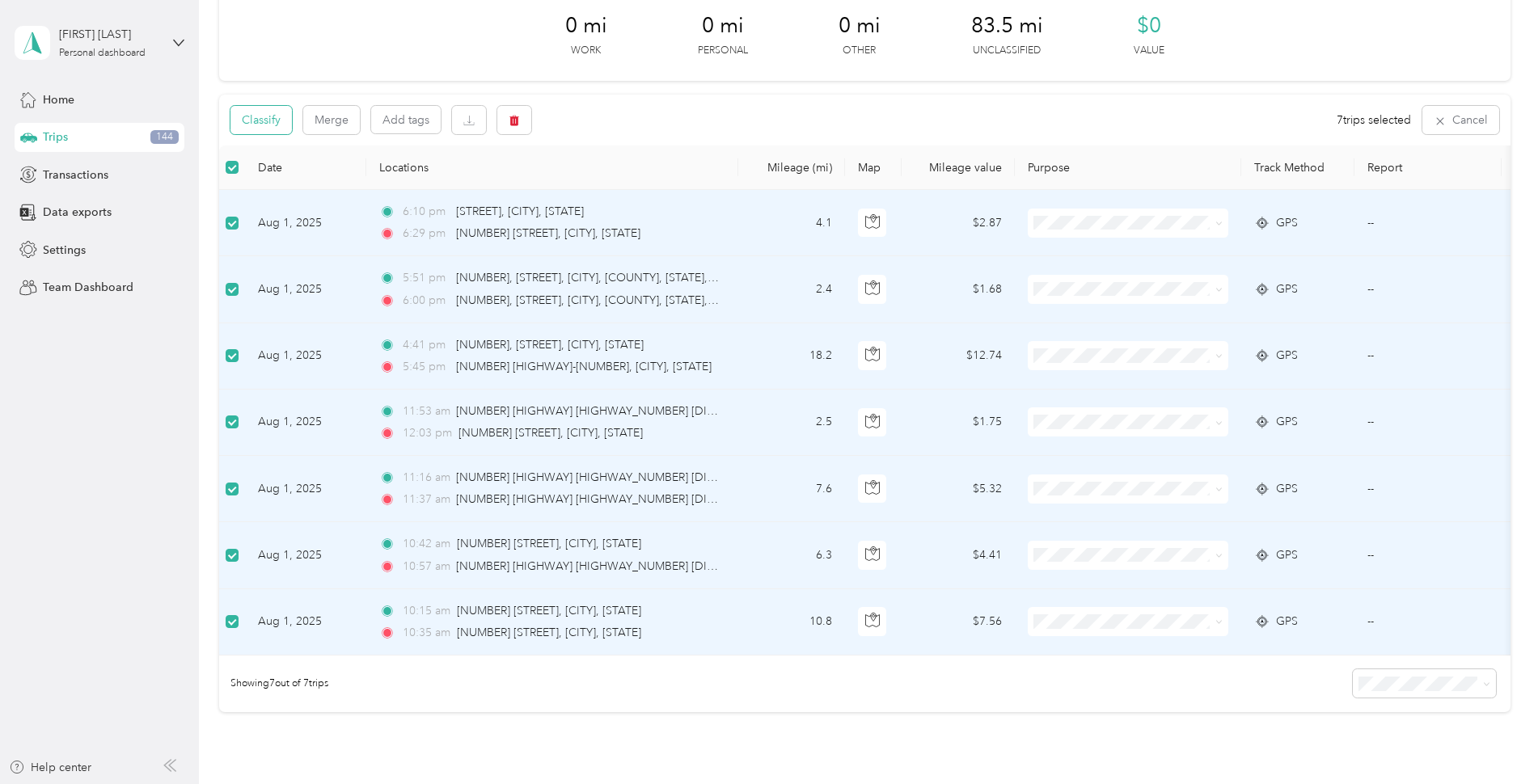 click on "Classify" at bounding box center (261, 120) 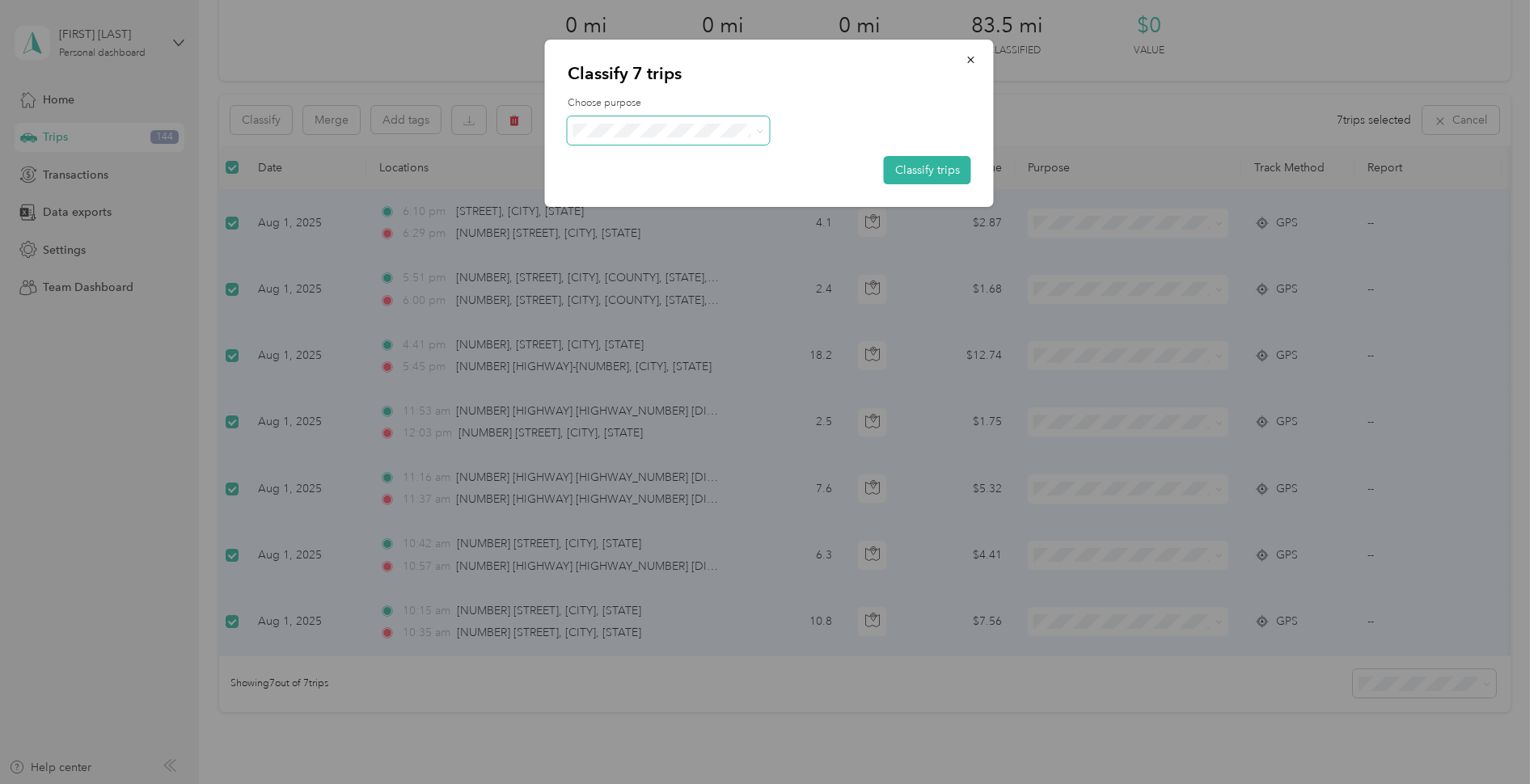 click 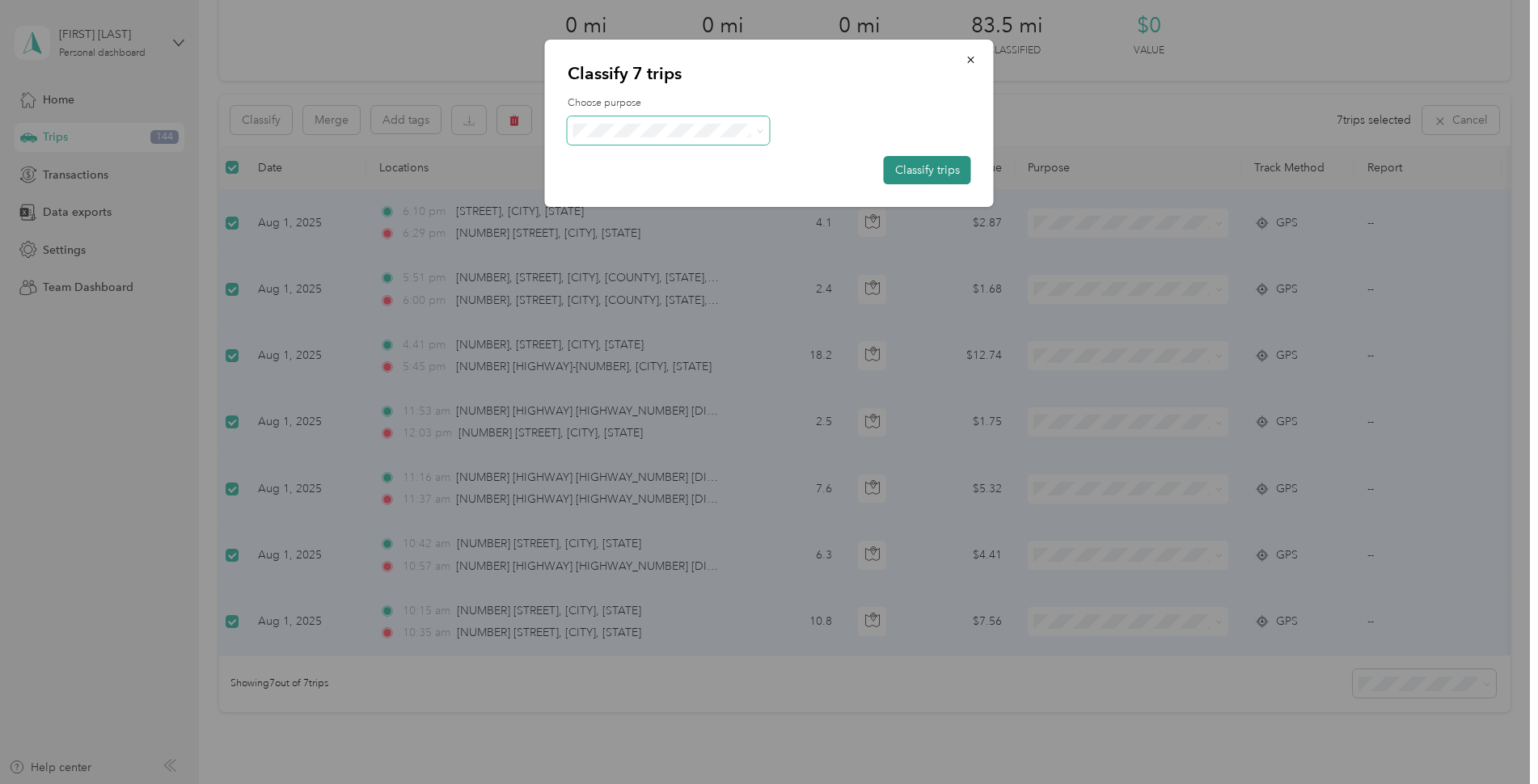 click on "Classify trips" at bounding box center (927, 170) 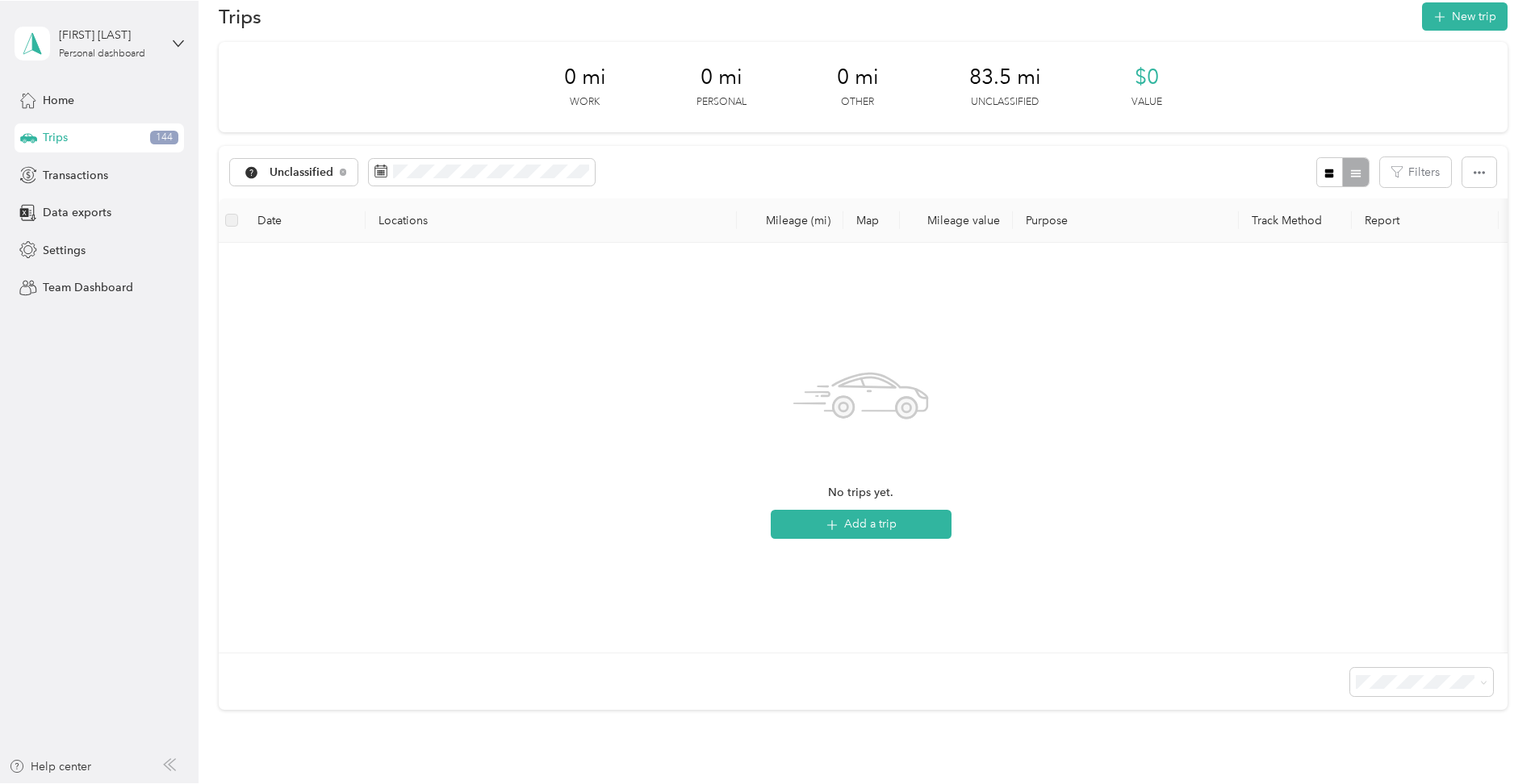 scroll, scrollTop: 0, scrollLeft: 0, axis: both 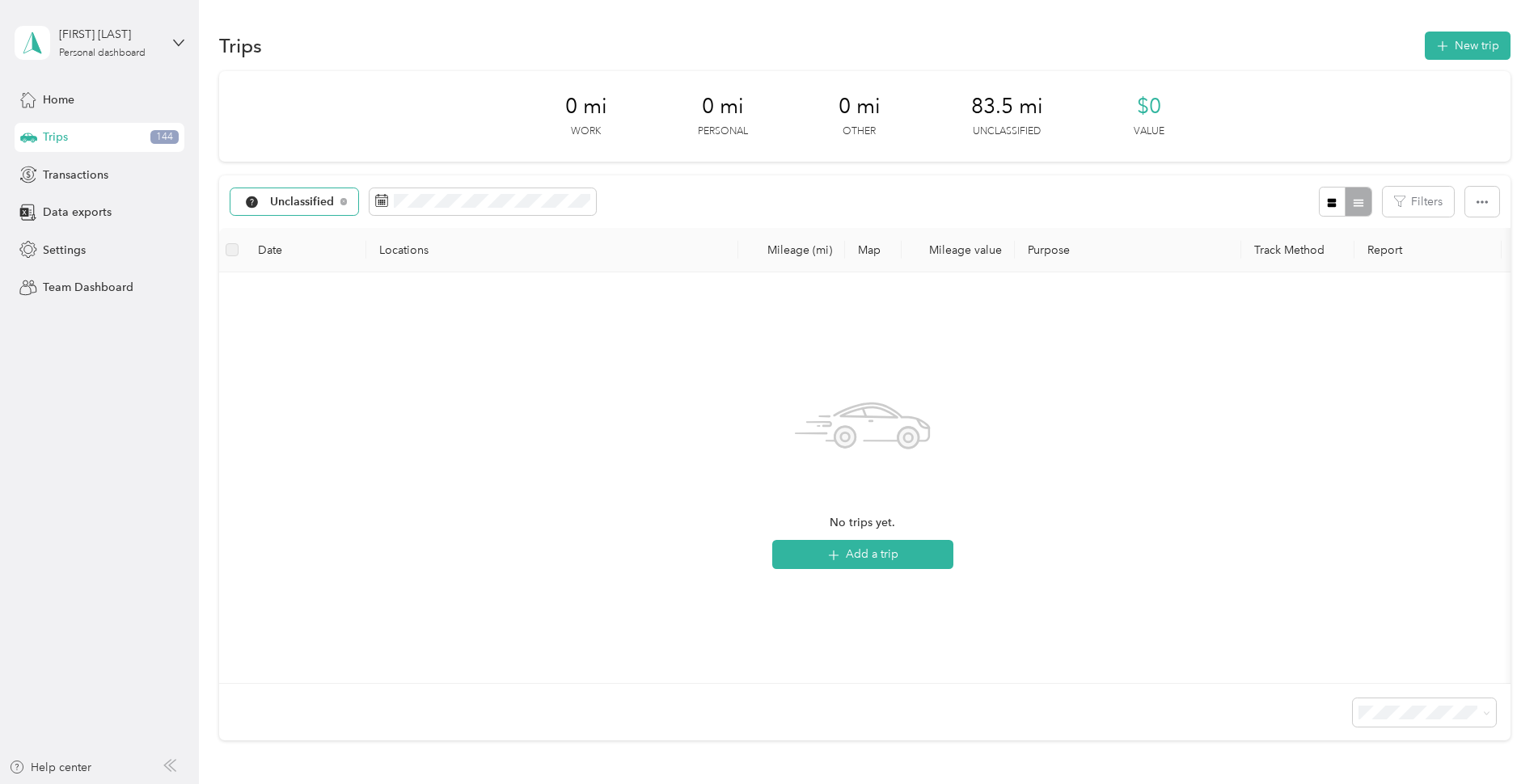 click on "Unclassified" at bounding box center [294, 202] 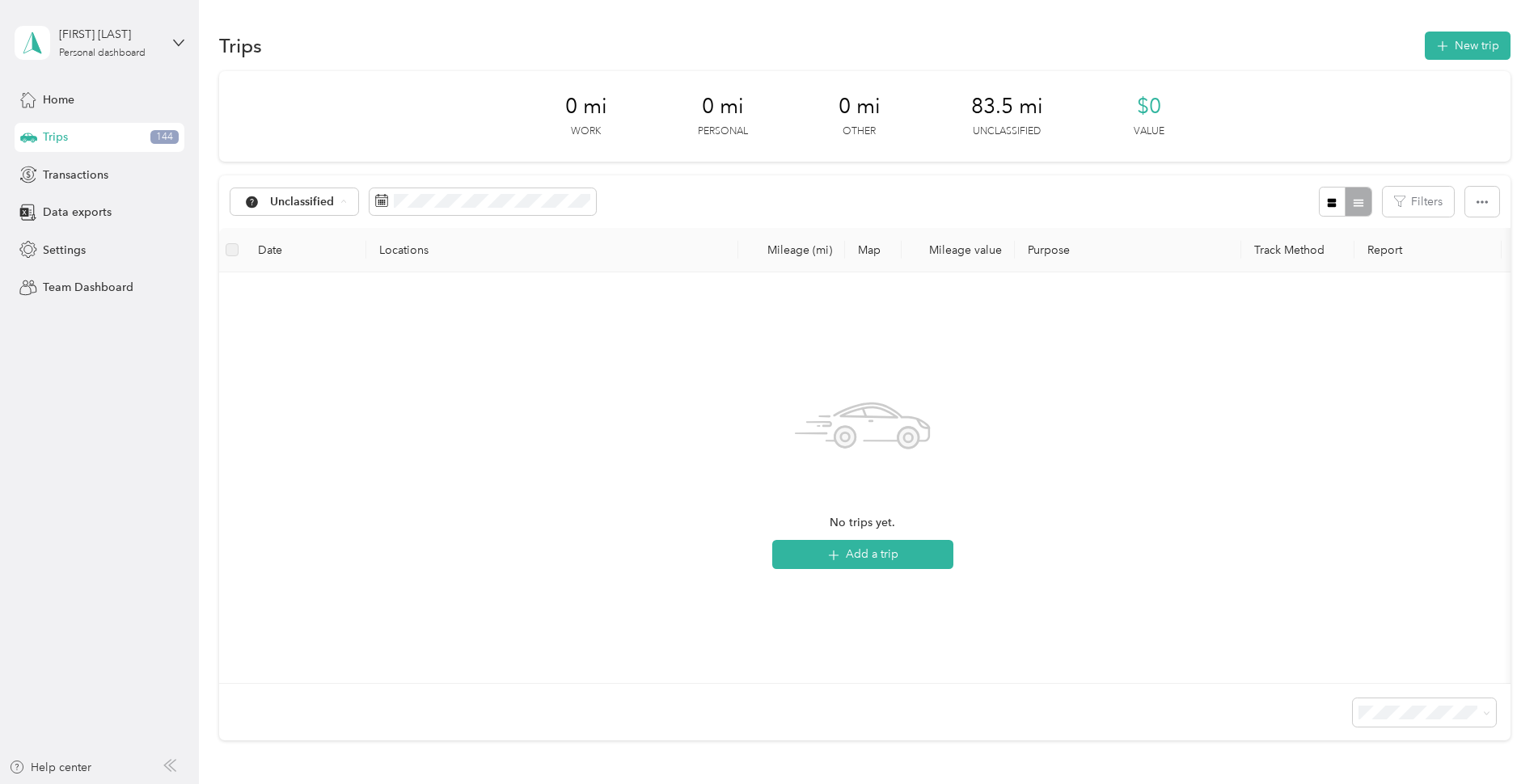click on "Work" at bounding box center (312, 287) 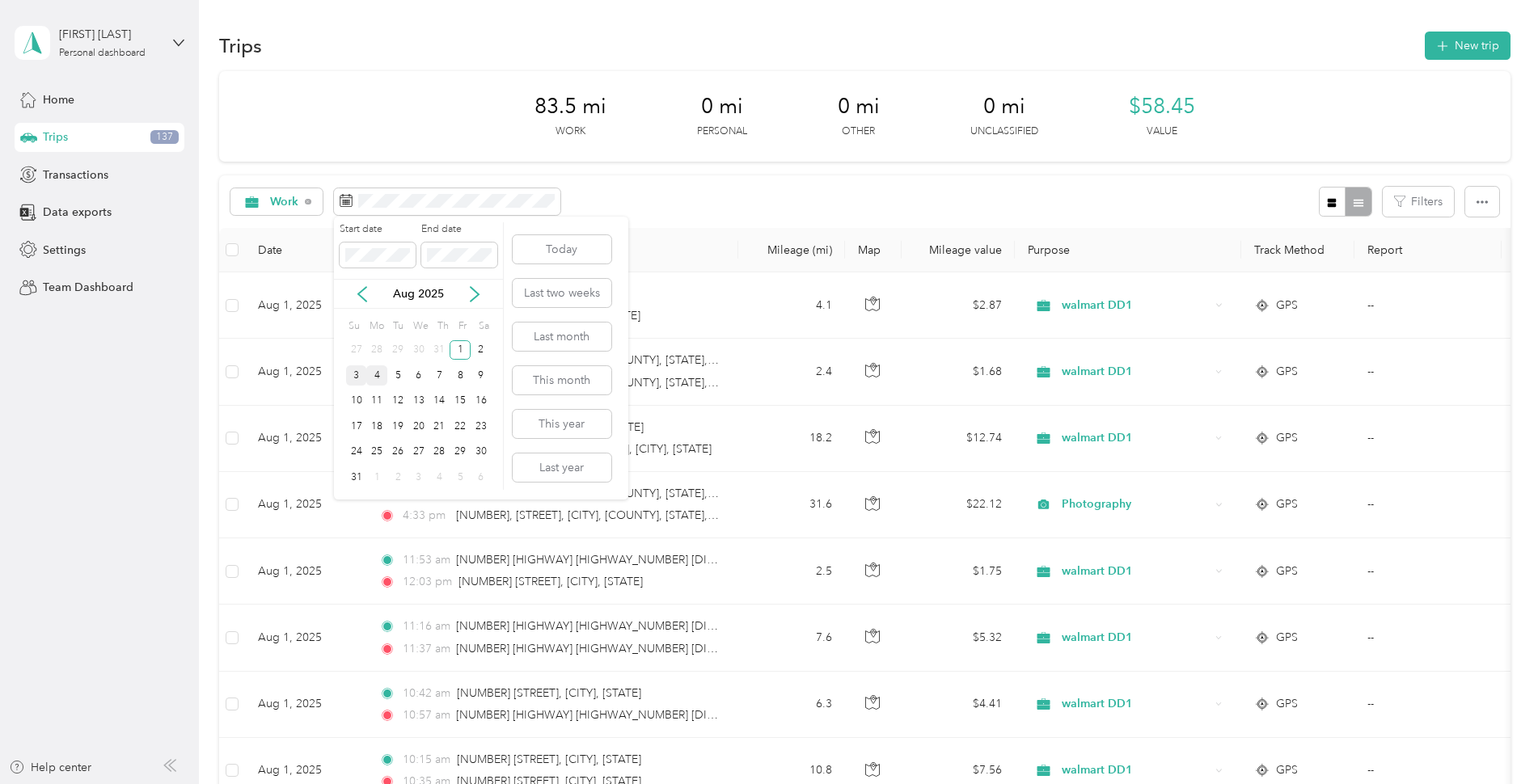 click on "3" at bounding box center [357, 375] 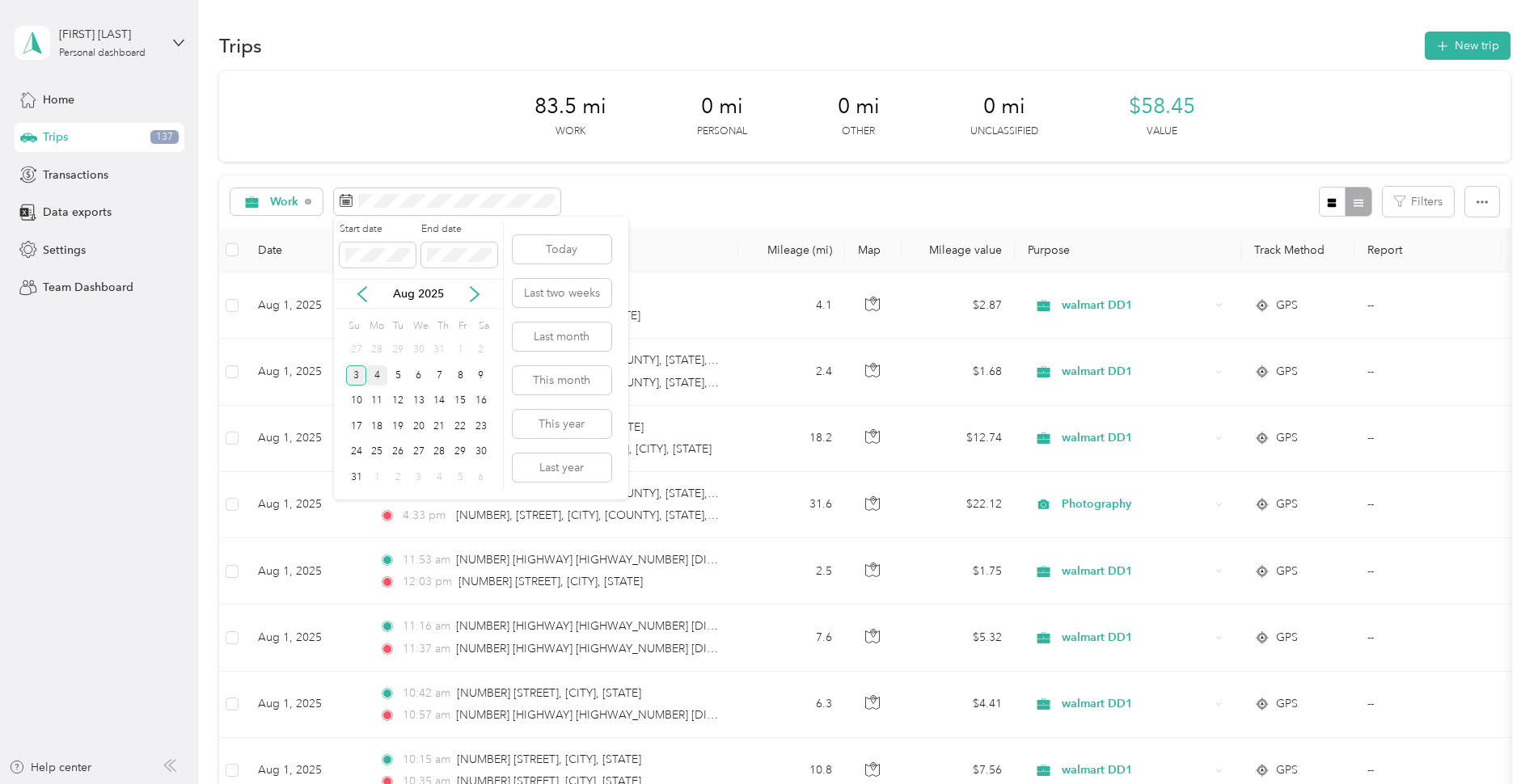 click on "3" at bounding box center [357, 375] 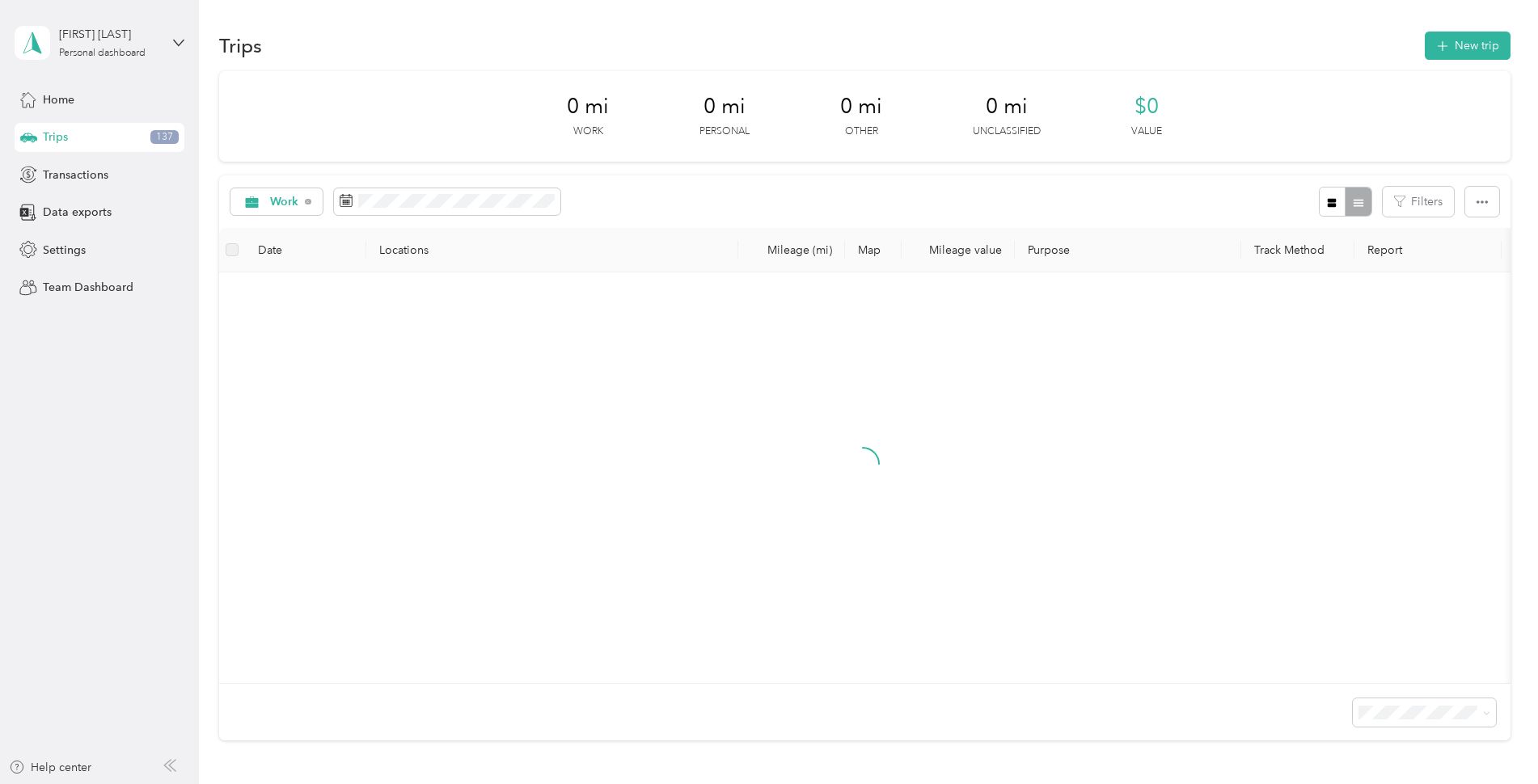 click on "3" at bounding box center (357, 368) 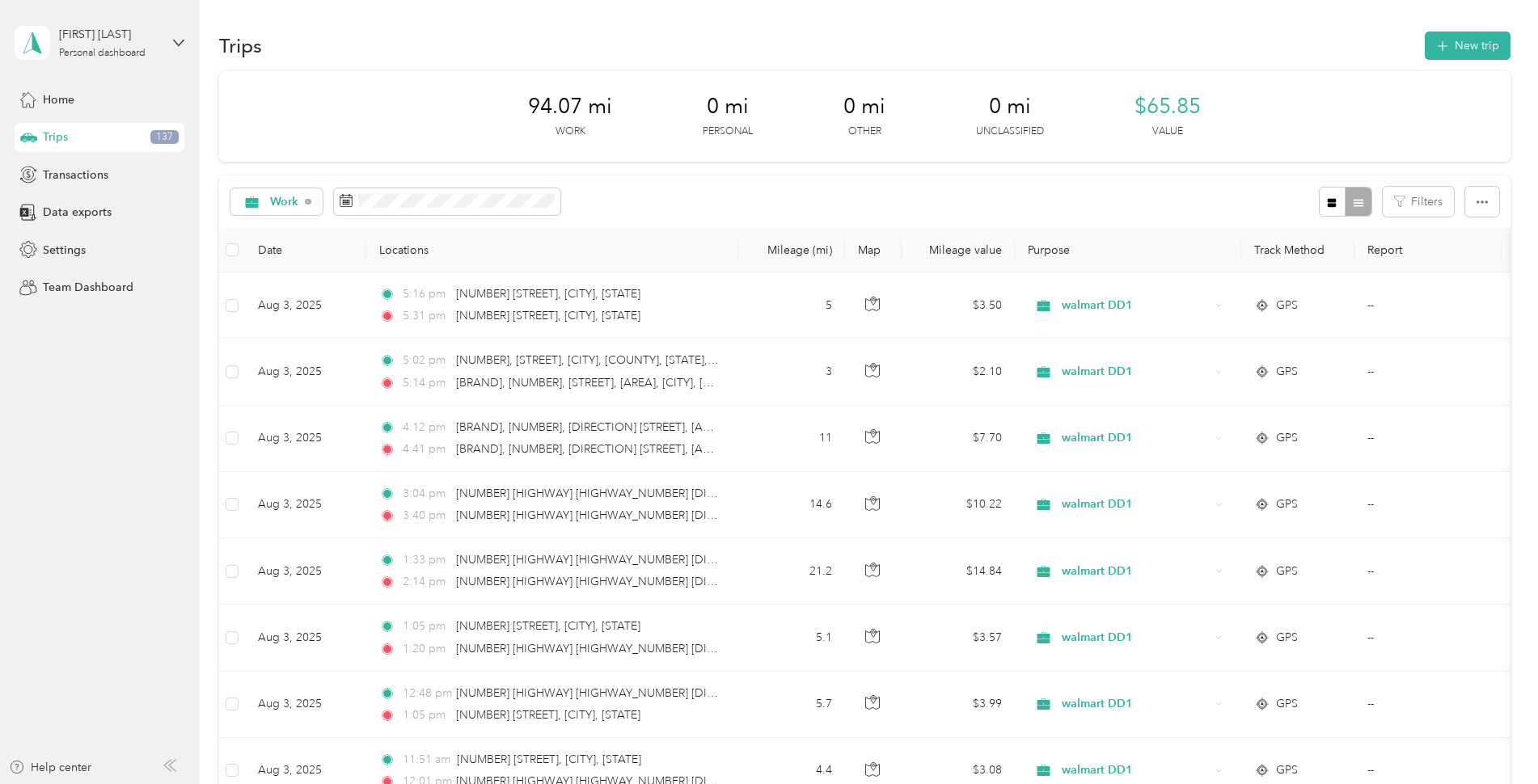 click on "94.07   mi Work 0   mi Personal 0   mi Other 0   mi Unclassified $65.85 Value" at bounding box center (864, 116) 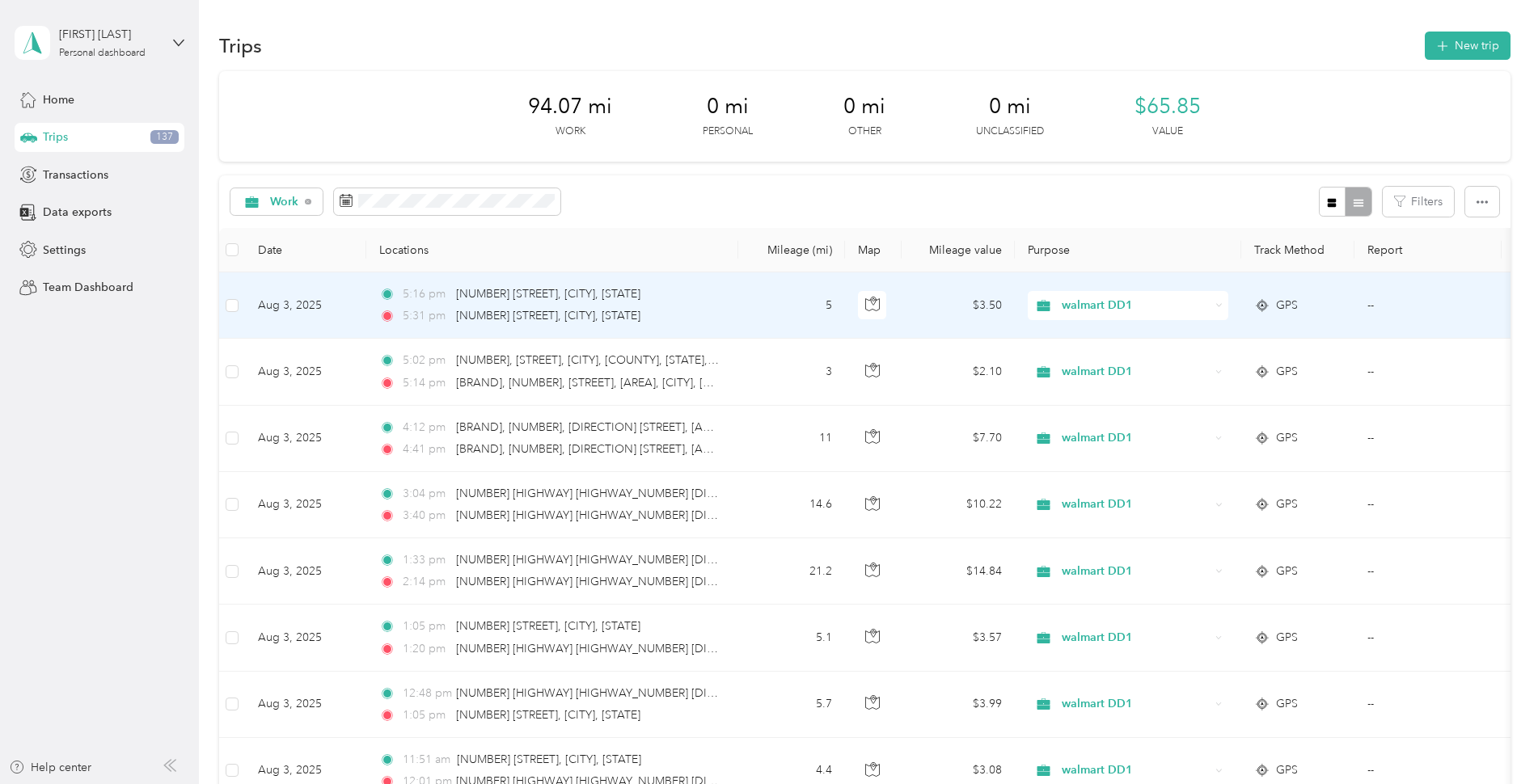 click on "Aug 3, 2025" at bounding box center (306, 306) 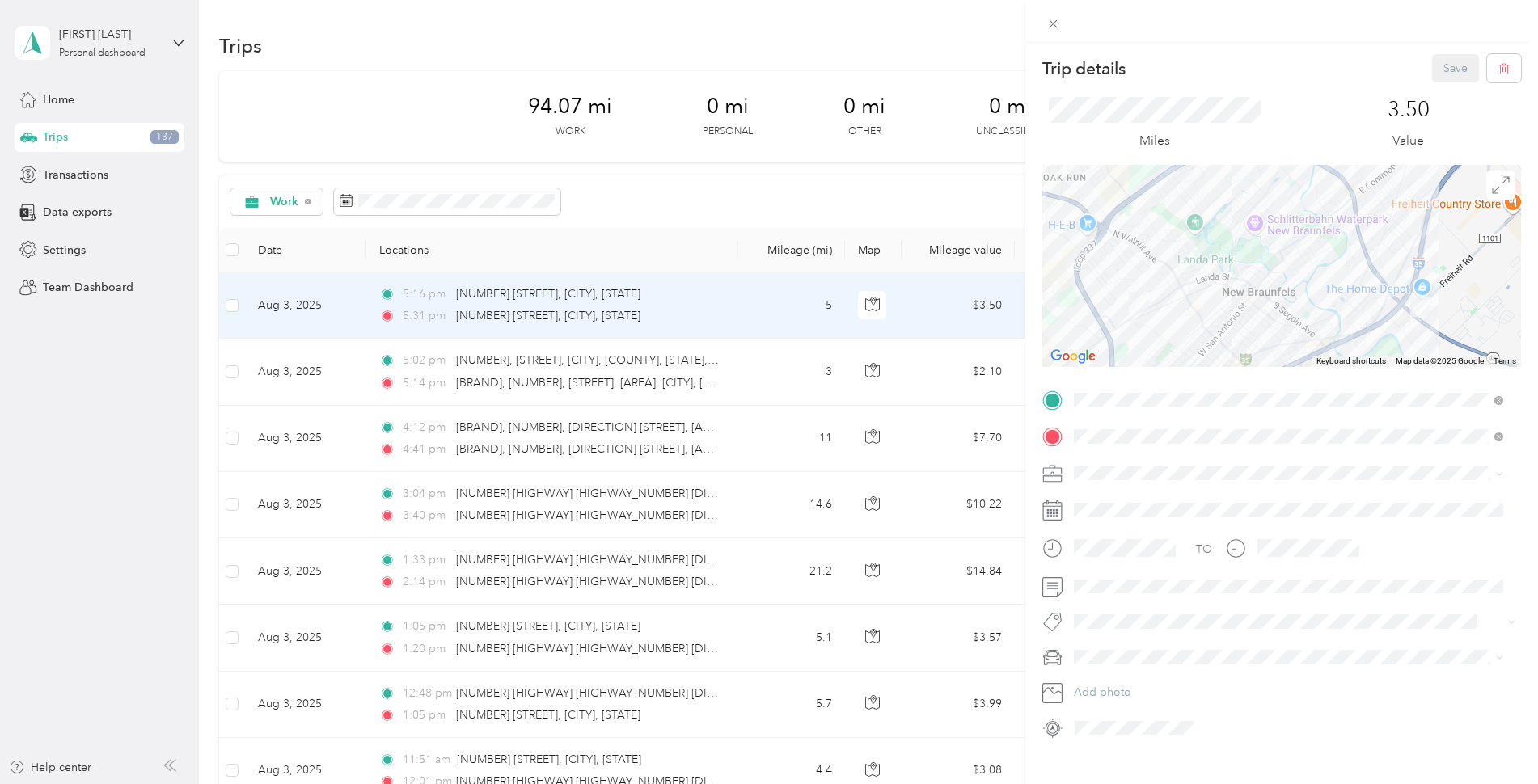 click on "Trip details Save This trip cannot be edited because it is either under review, approved, or paid. Contact your Team Manager to edit it. Miles 3.50 Value  To navigate the map with touch gestures double-tap and hold your finger on the map, then drag the map. ← Move left → Move right ↑ Move up ↓ Move down + Zoom in - Zoom out Home Jump left by 75% End Jump right by 75% Page Up Jump up by 75% Page Down Jump down by 75% Keyboard shortcuts Map Data Map data ©2025 Google Map data ©2025 Google 1 km  Click to toggle between metric and imperial units Terms Report a map error TO Add photo" at bounding box center (769, 392) 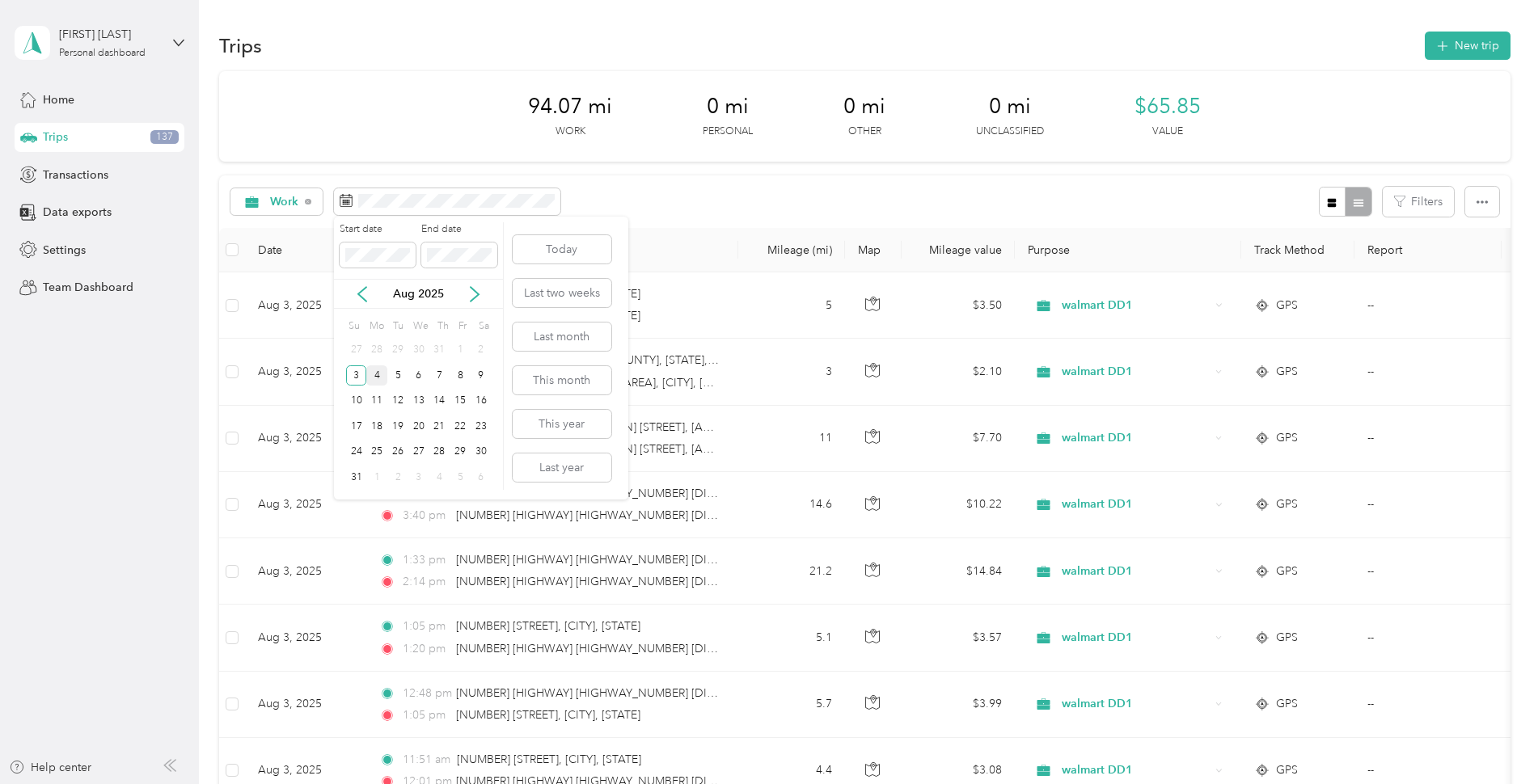 click on "1" at bounding box center [460, 350] 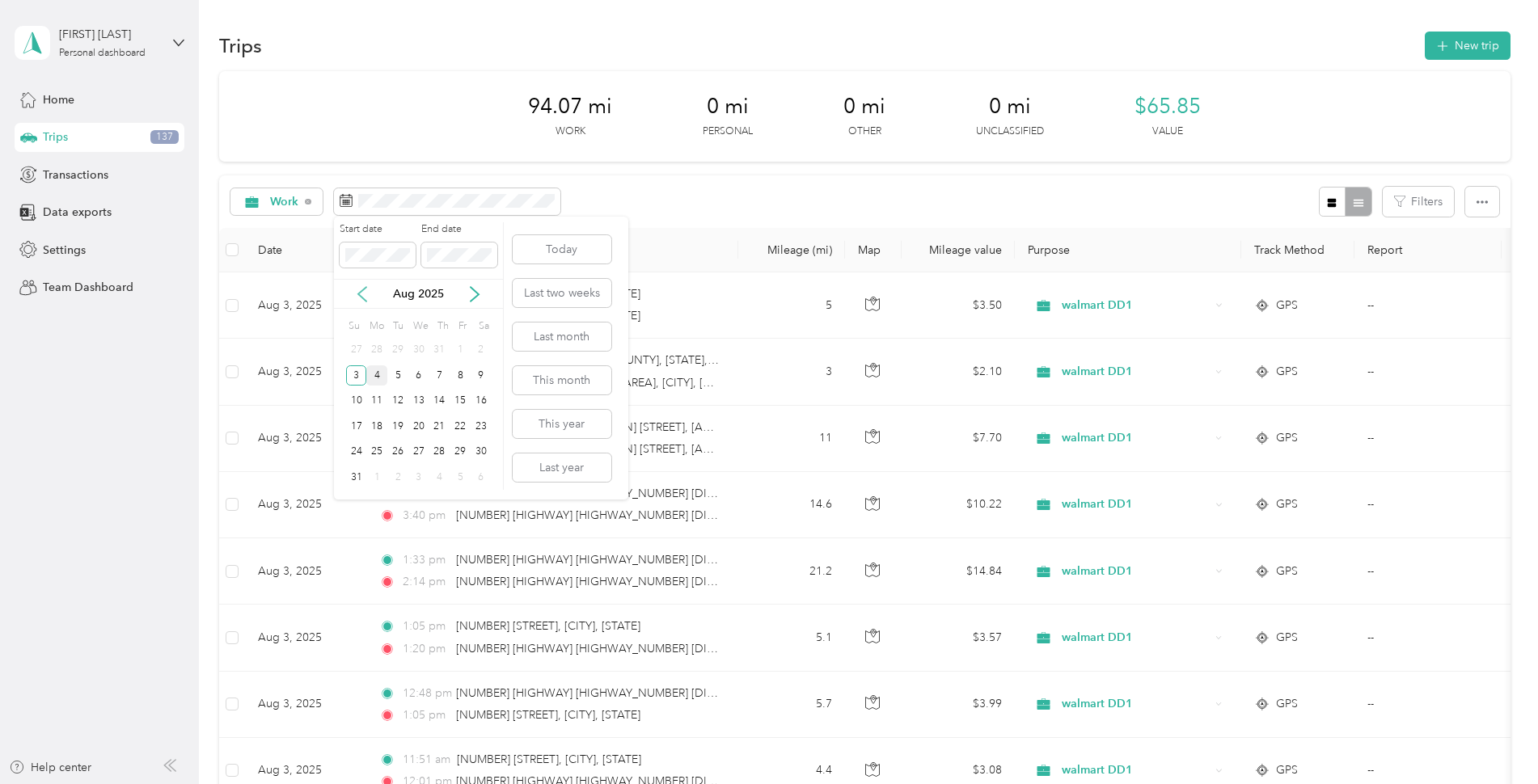 click 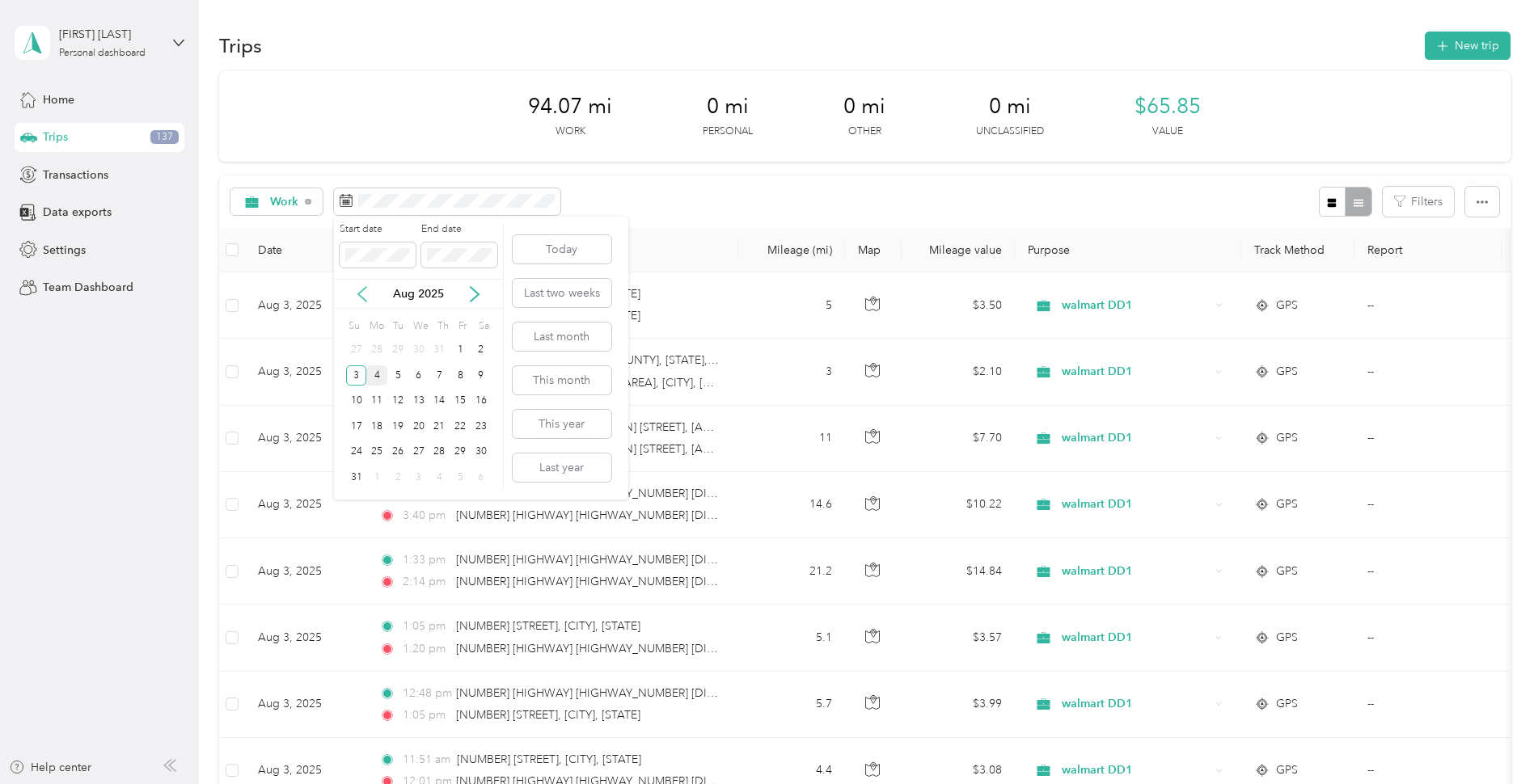 click 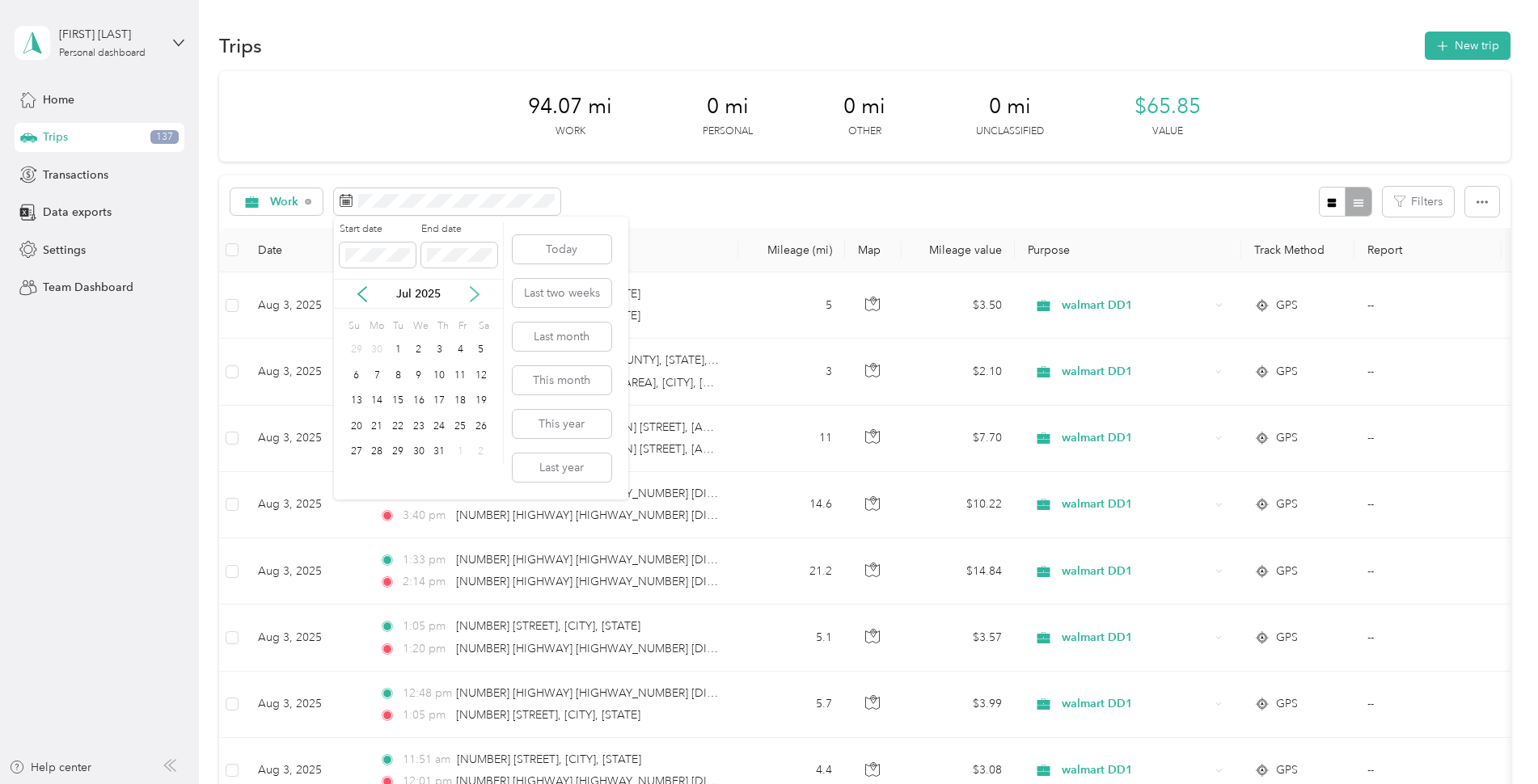 click 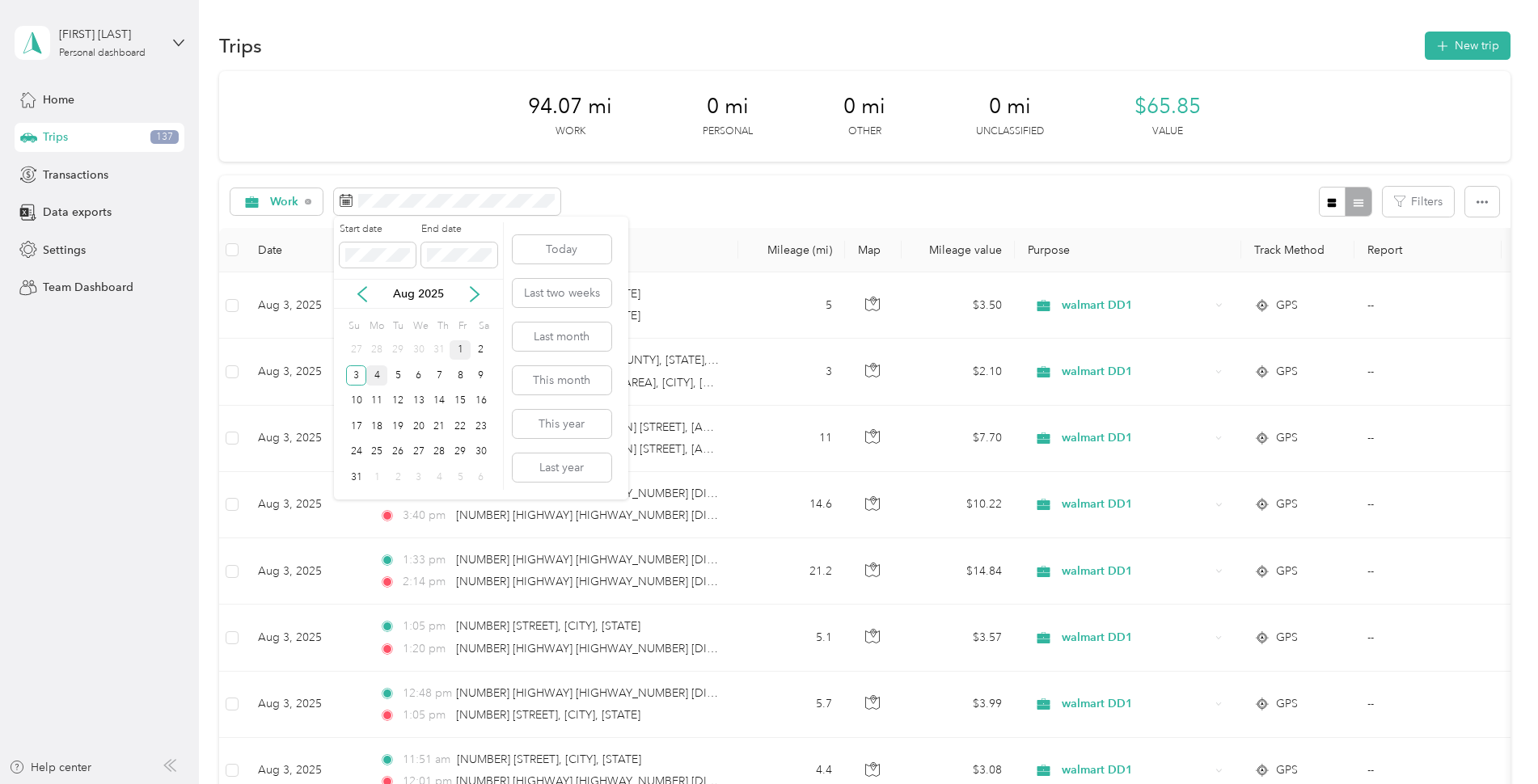 click on "1" at bounding box center (460, 350) 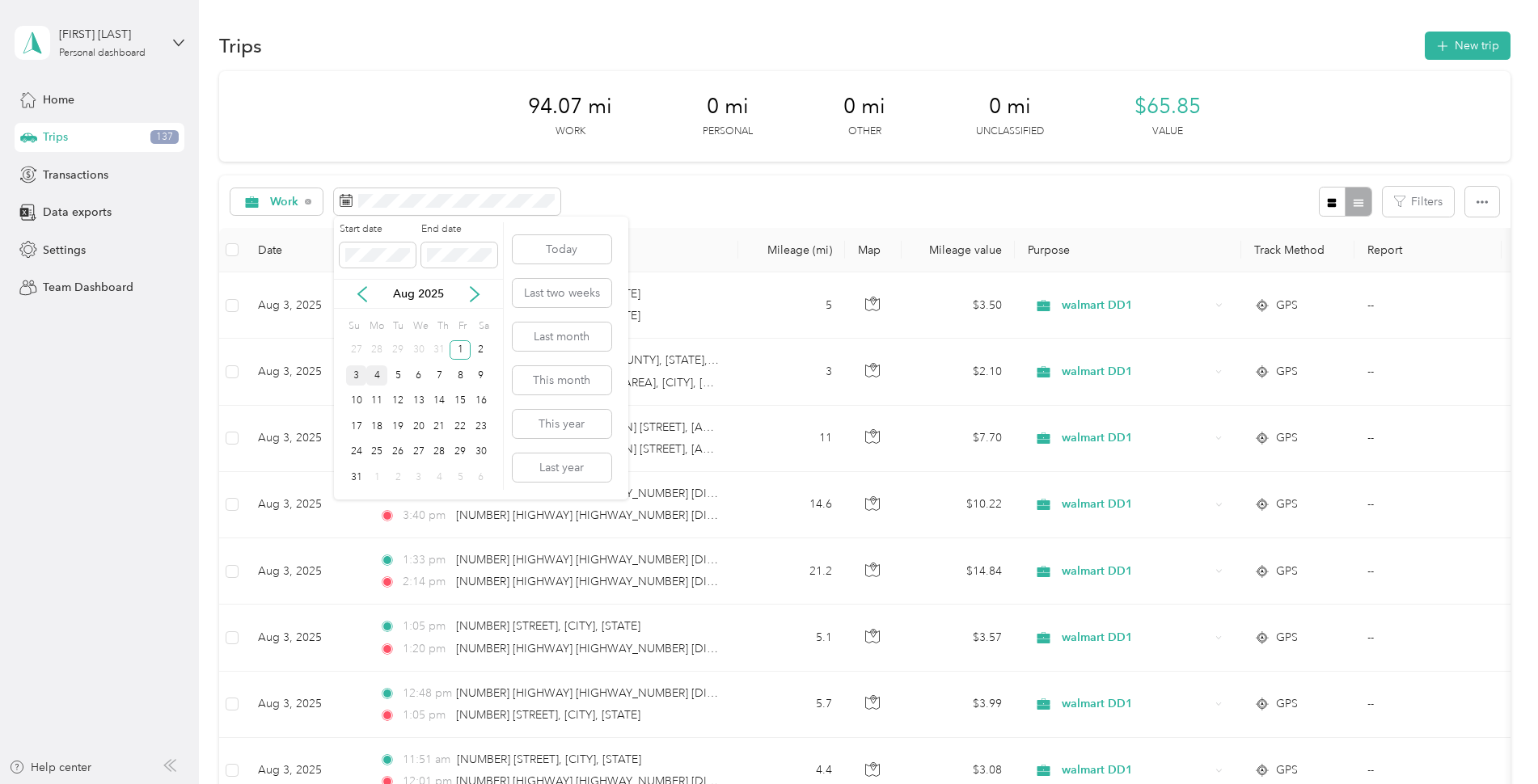 click on "3" at bounding box center [357, 375] 